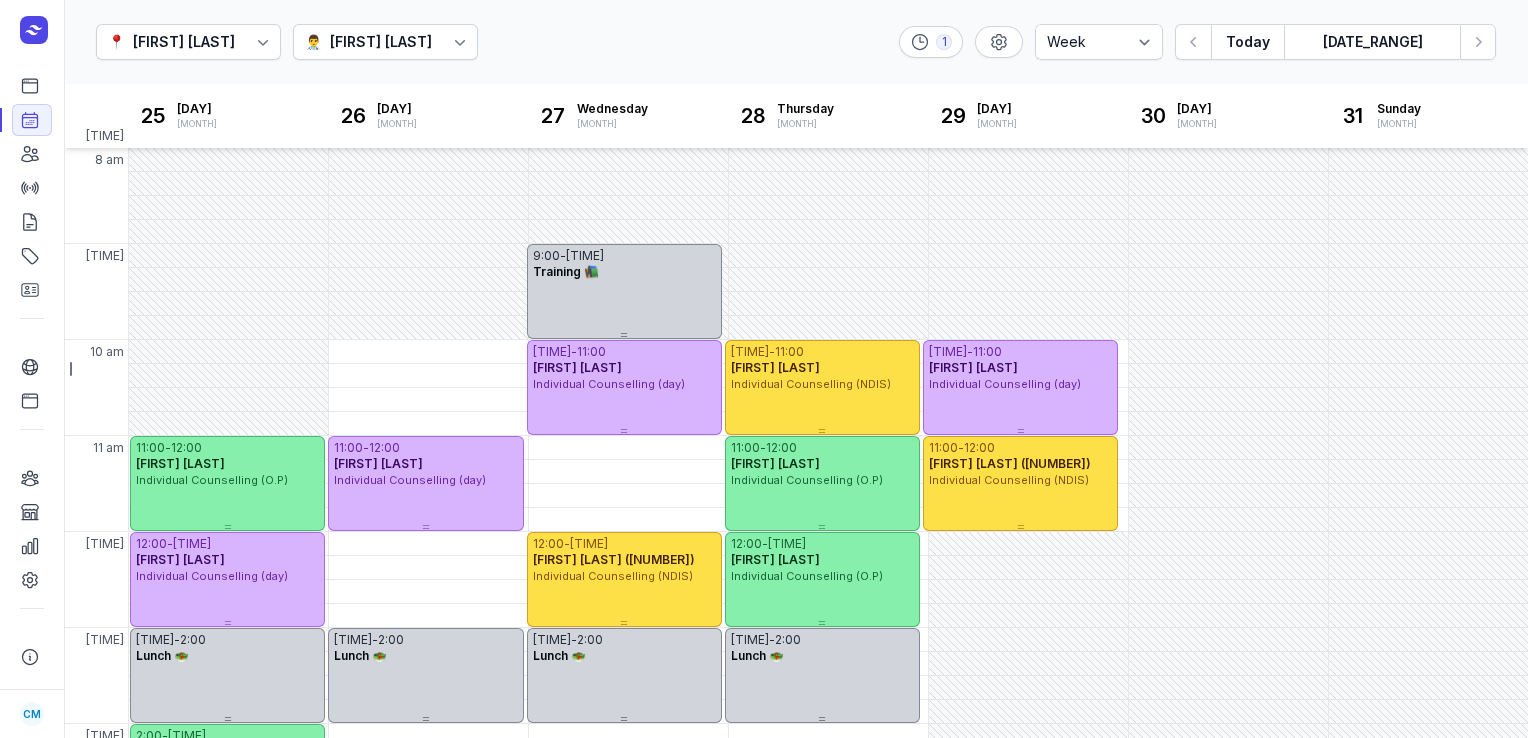 select on "week" 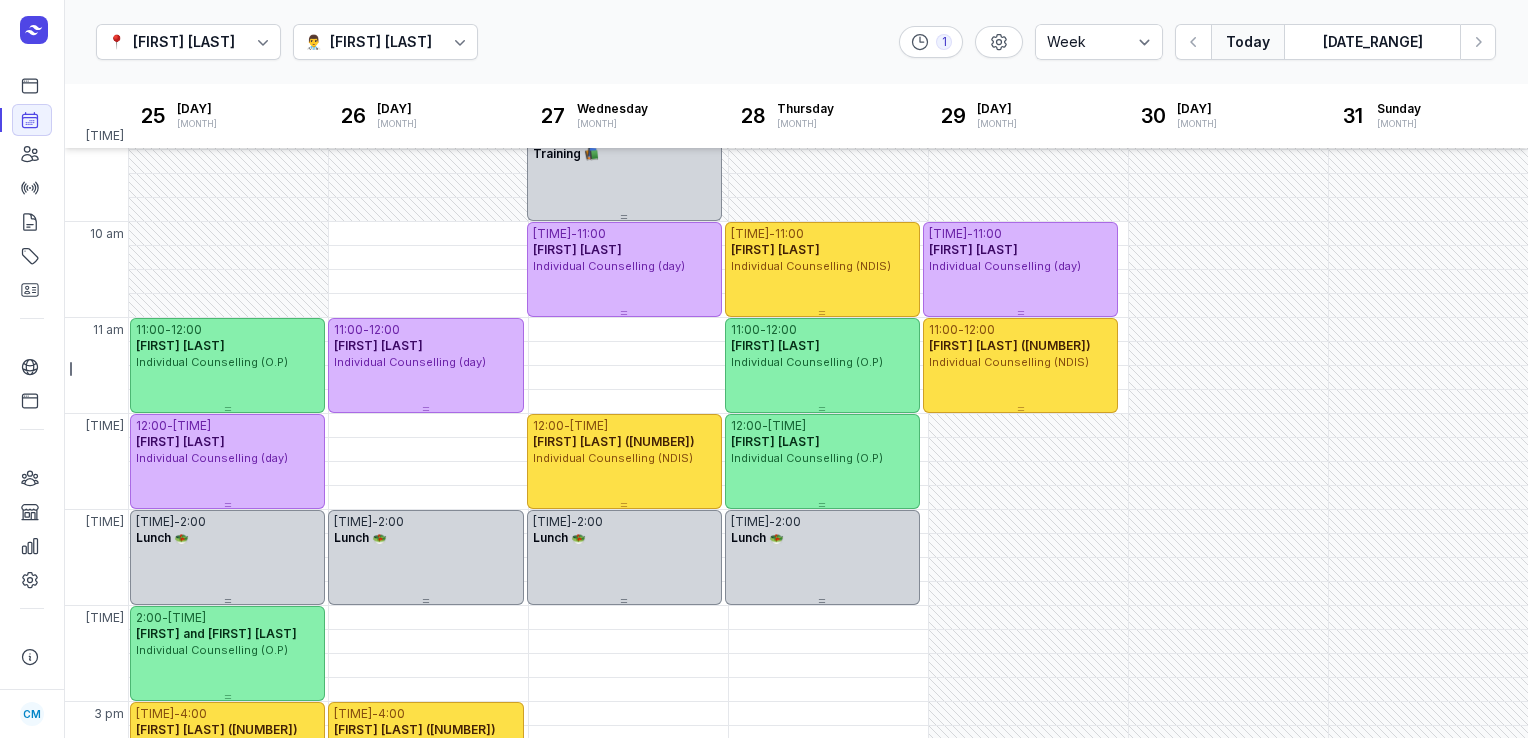 click on "Today" at bounding box center (1247, 42) 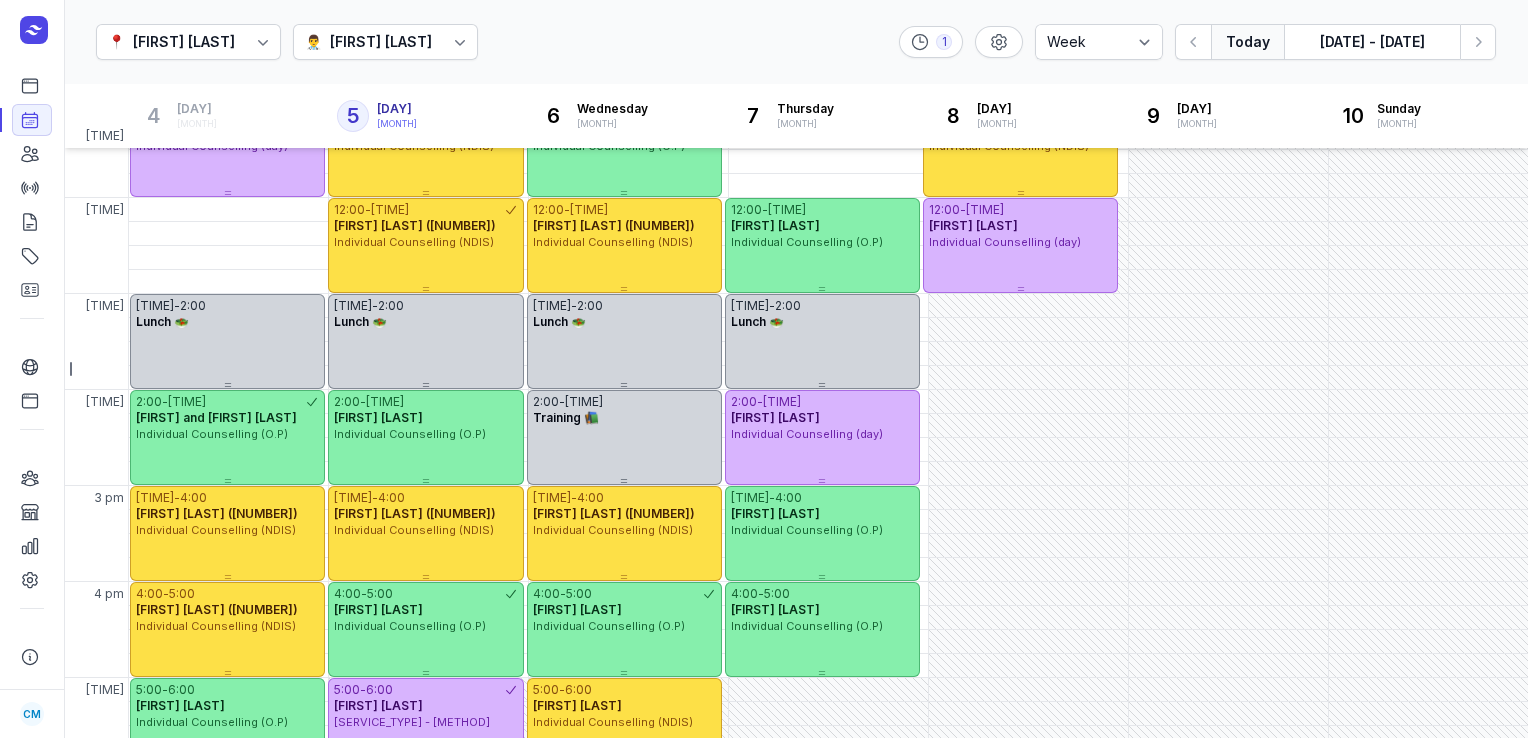 scroll, scrollTop: 462, scrollLeft: 0, axis: vertical 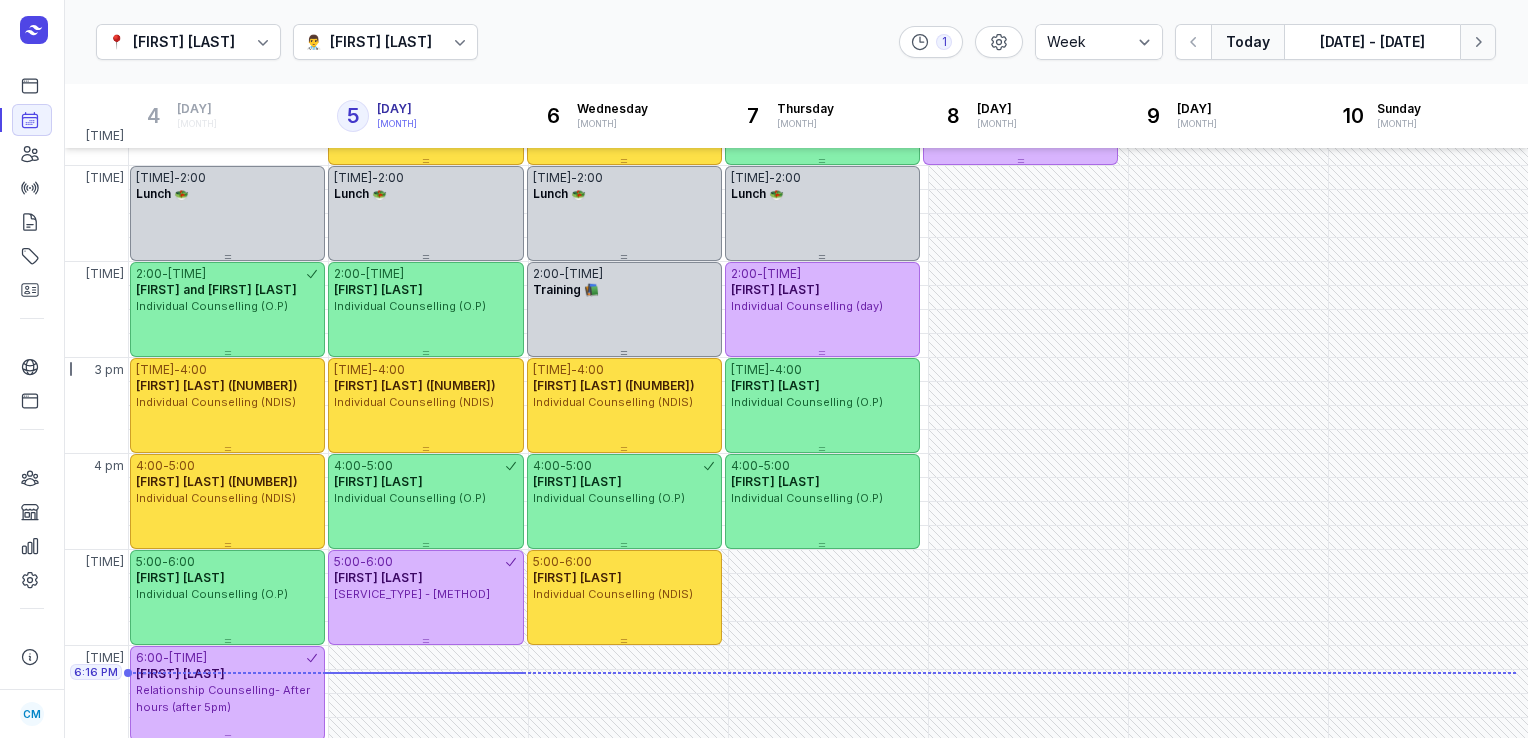 click 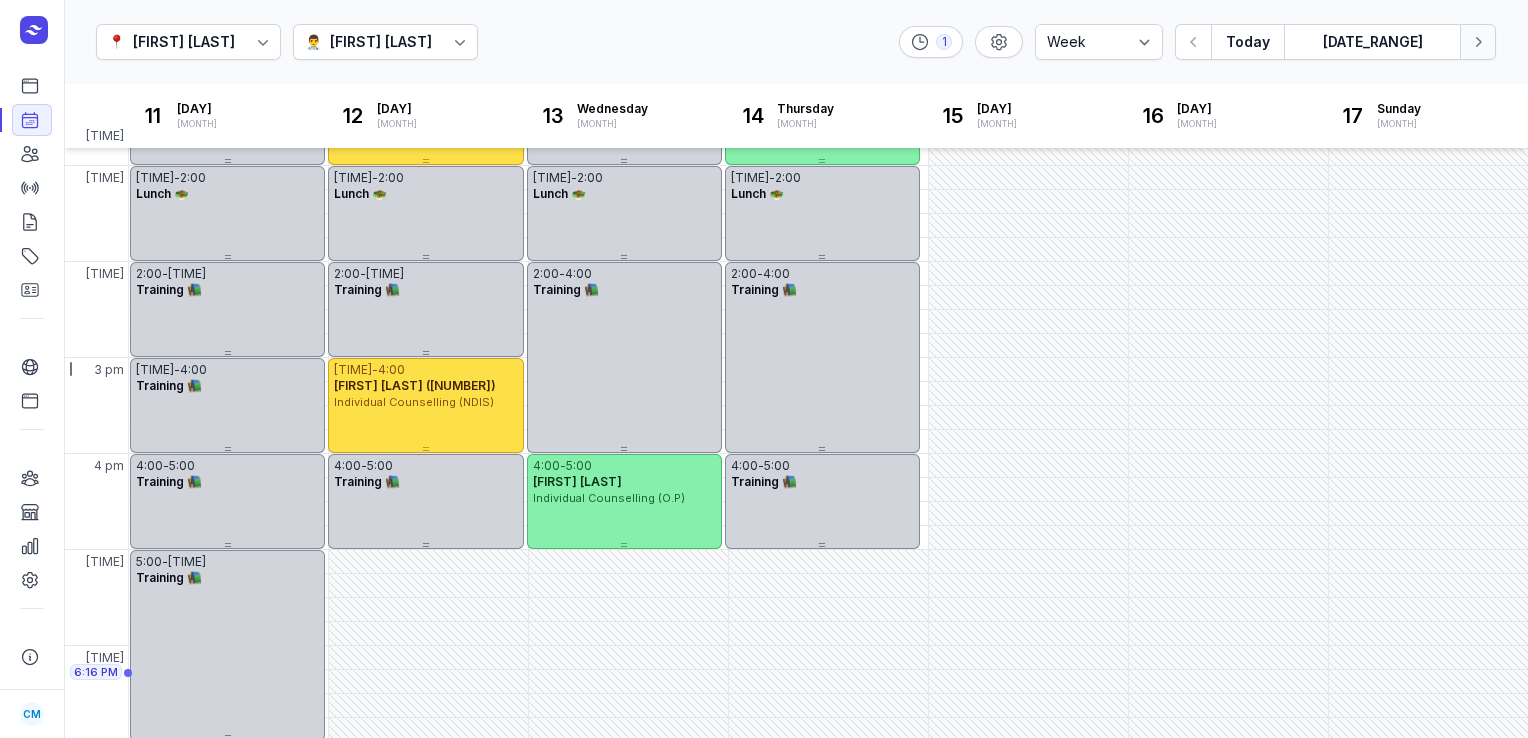 click 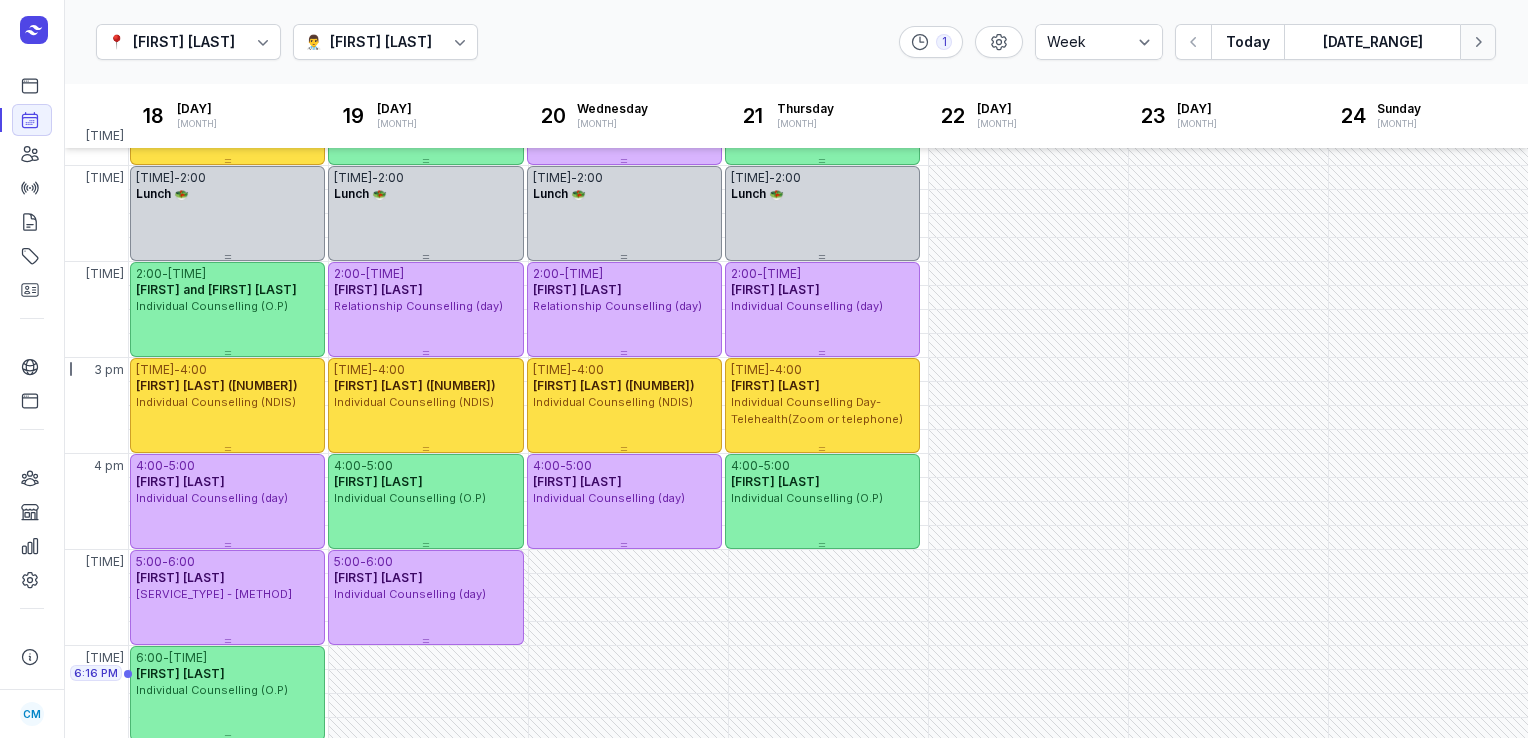 click 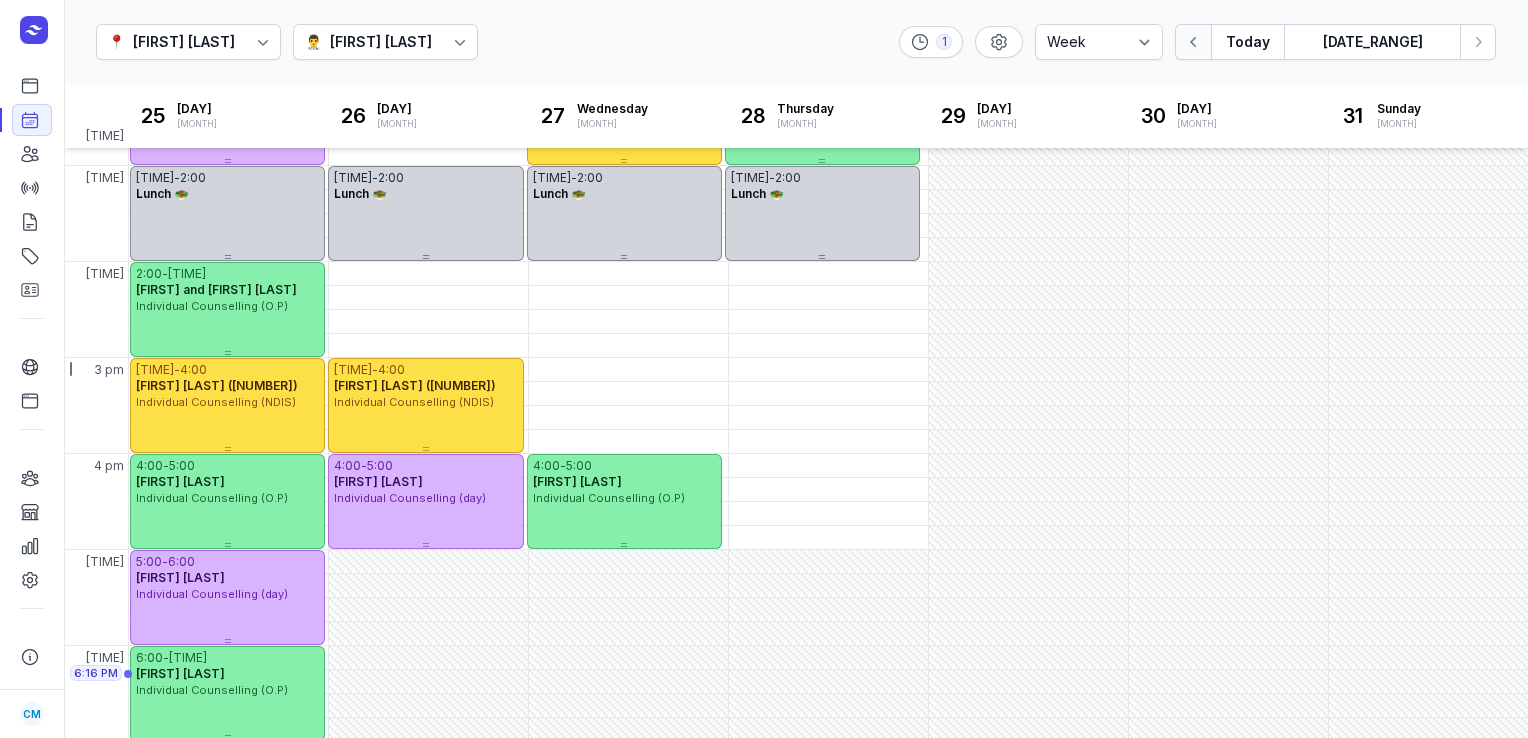 click at bounding box center [1193, 42] 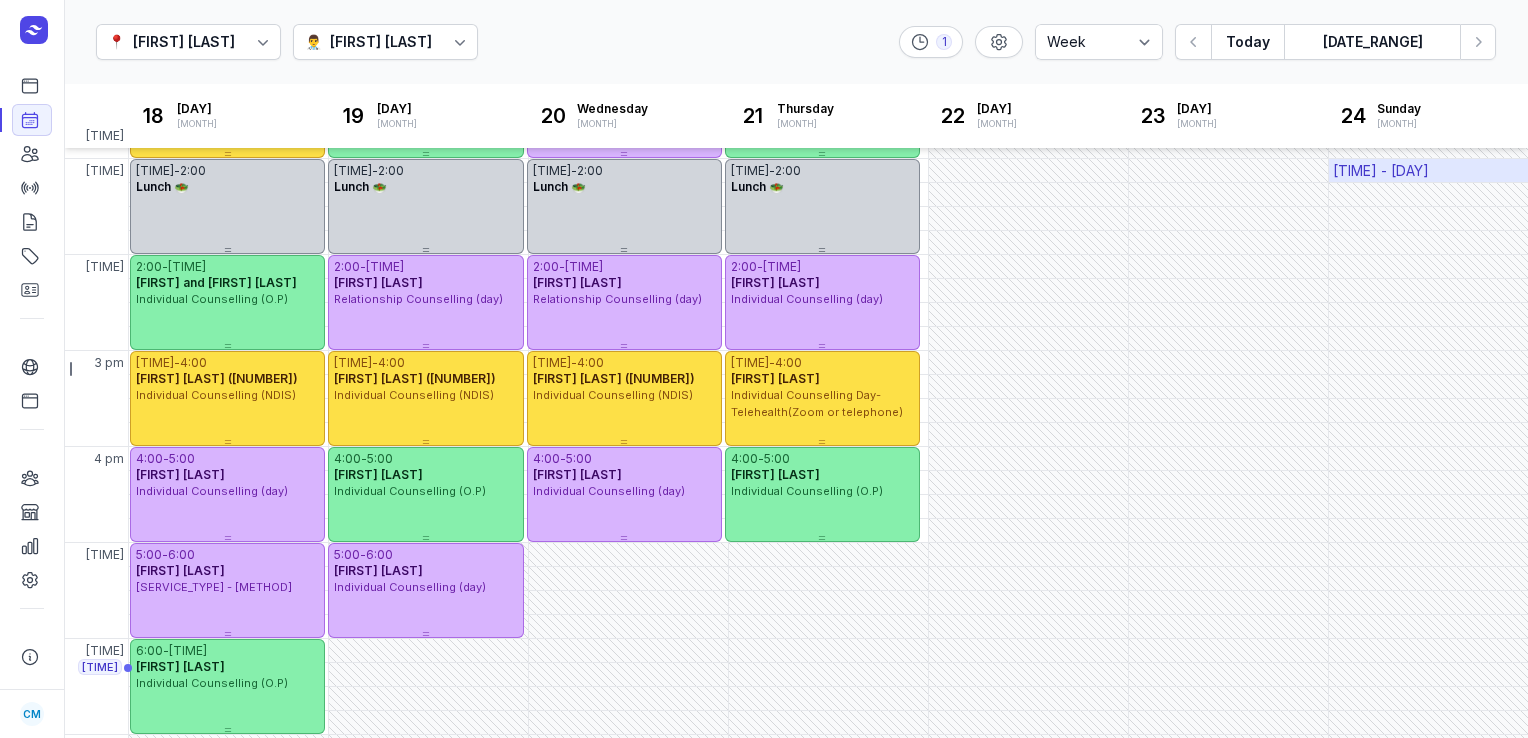 scroll, scrollTop: 468, scrollLeft: 0, axis: vertical 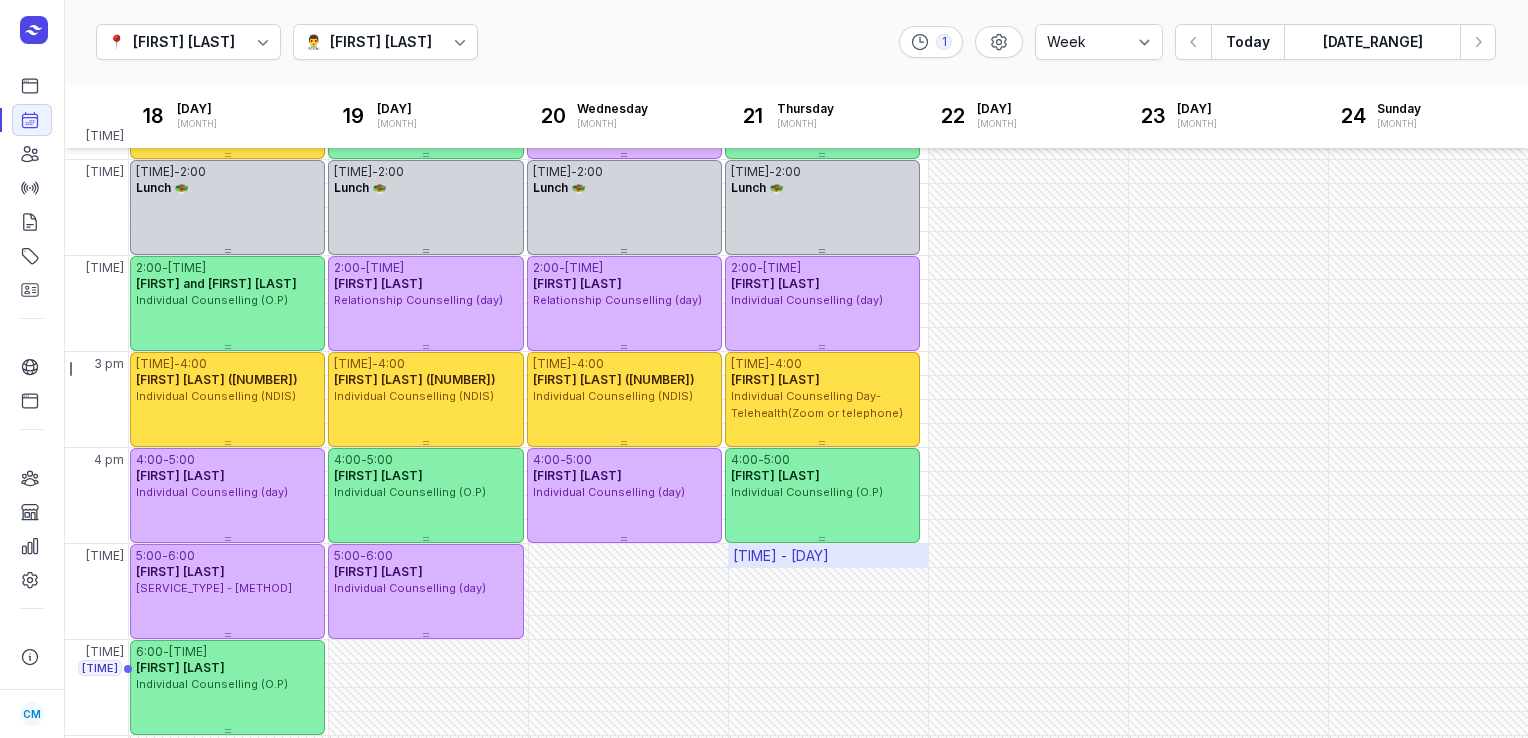 click on "[TIME] - [DAY]" at bounding box center (781, 556) 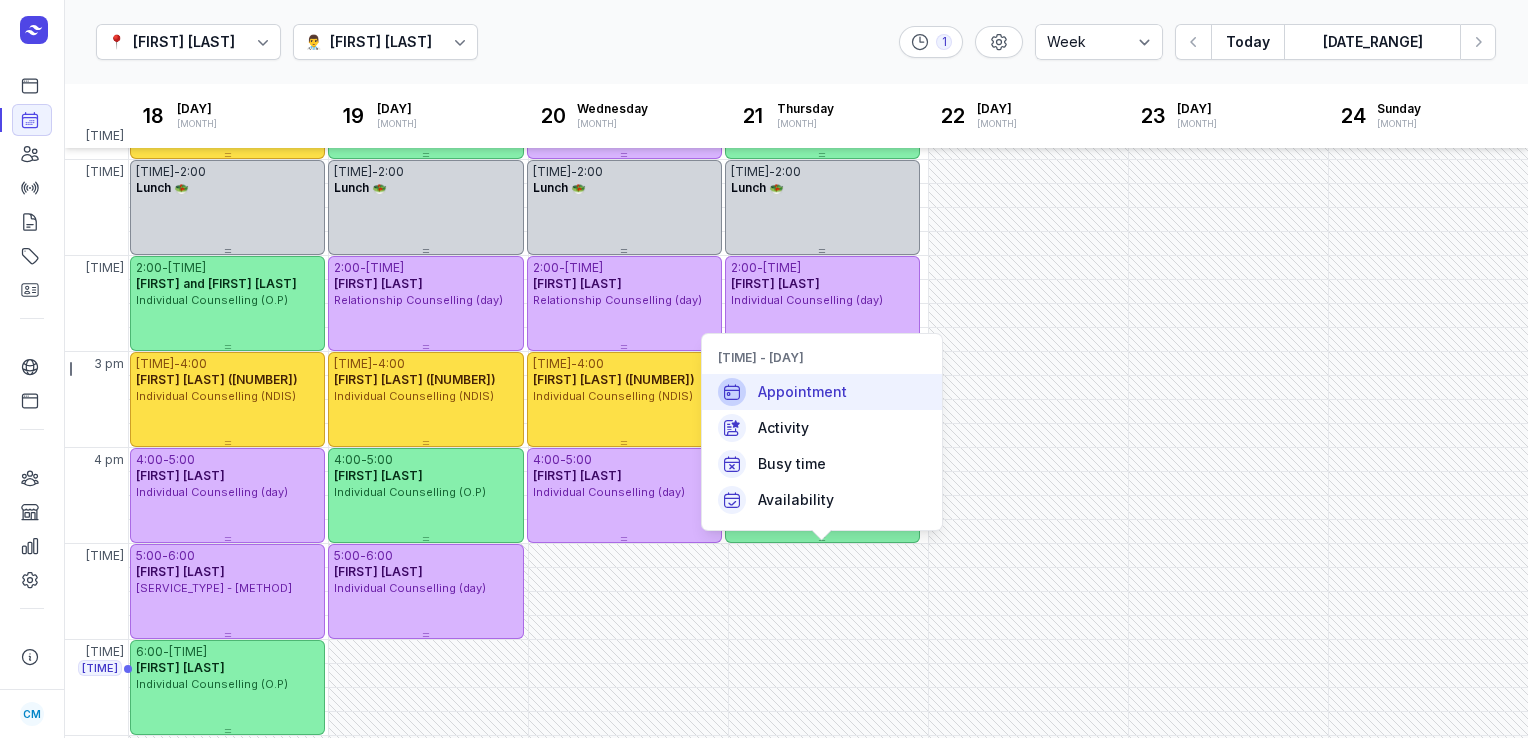 click on "Appointment" at bounding box center (802, 392) 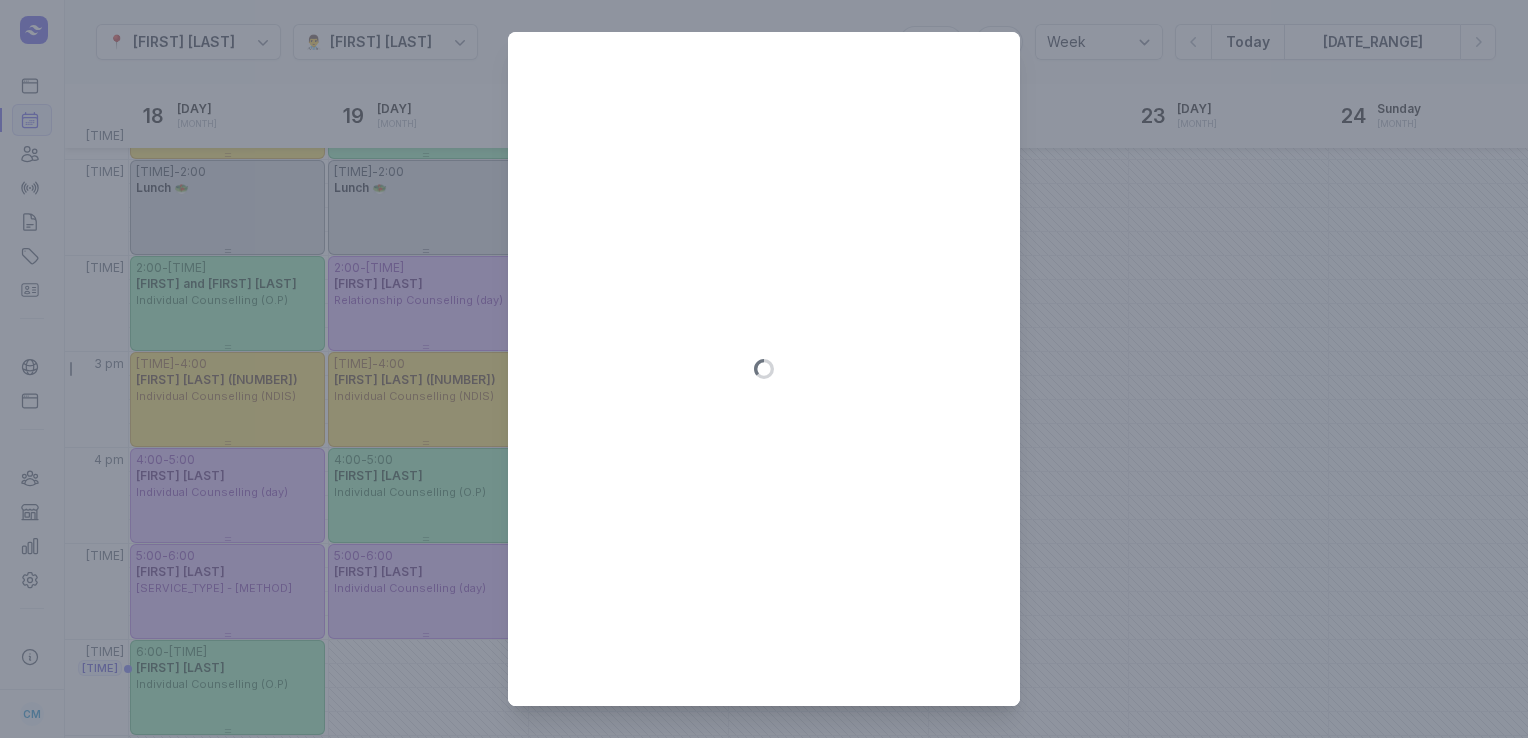 type on "[DATE]" 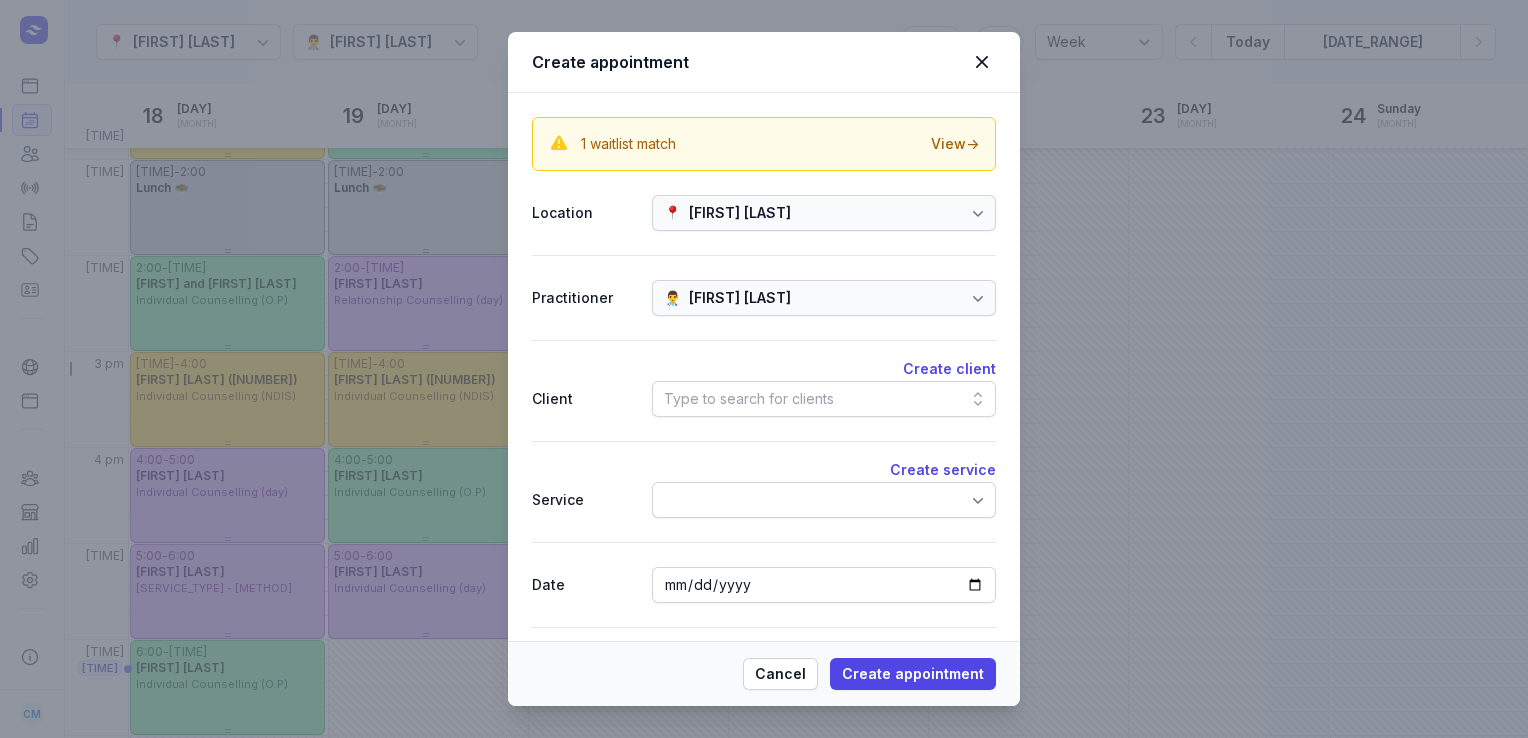 click on "Type to search for clients" 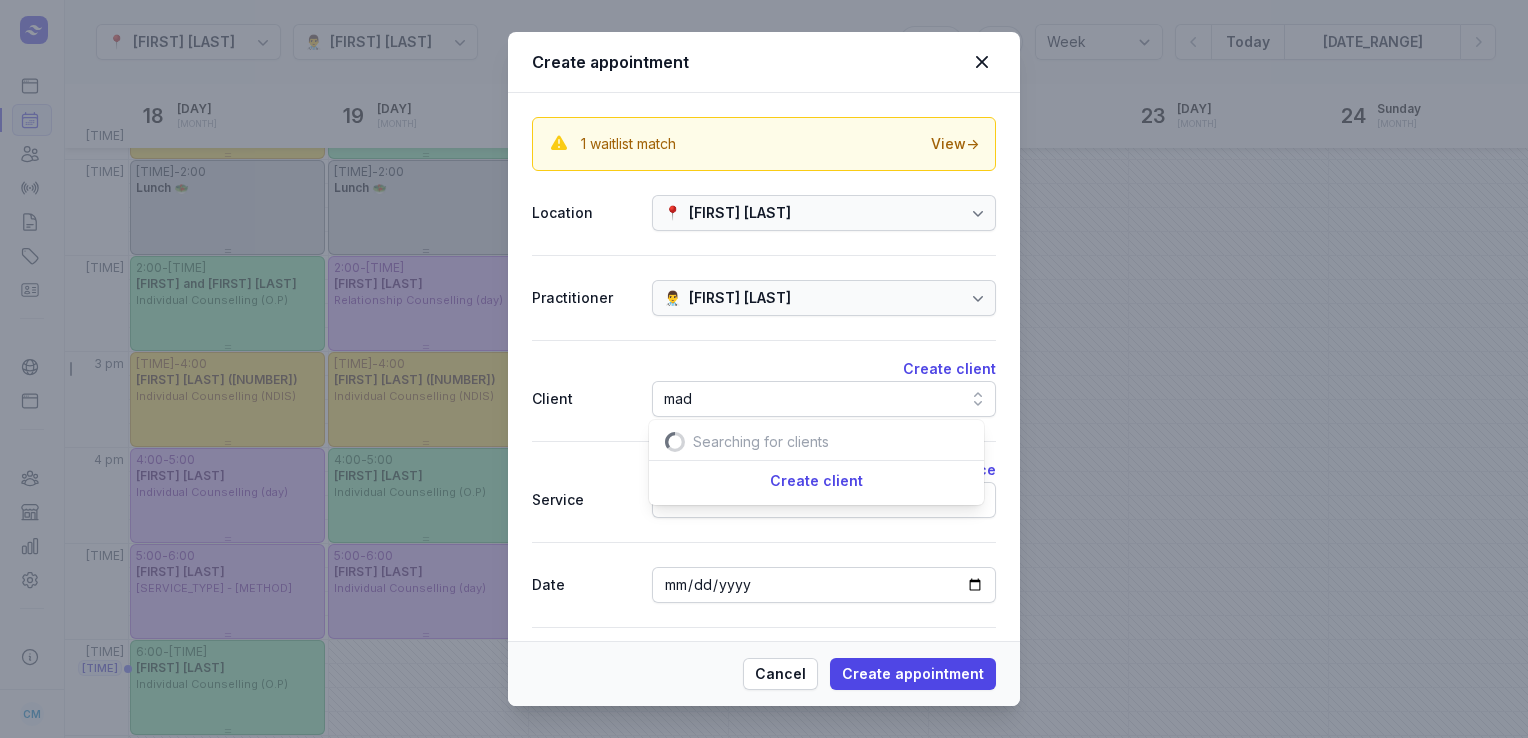 scroll, scrollTop: 0, scrollLeft: 26, axis: horizontal 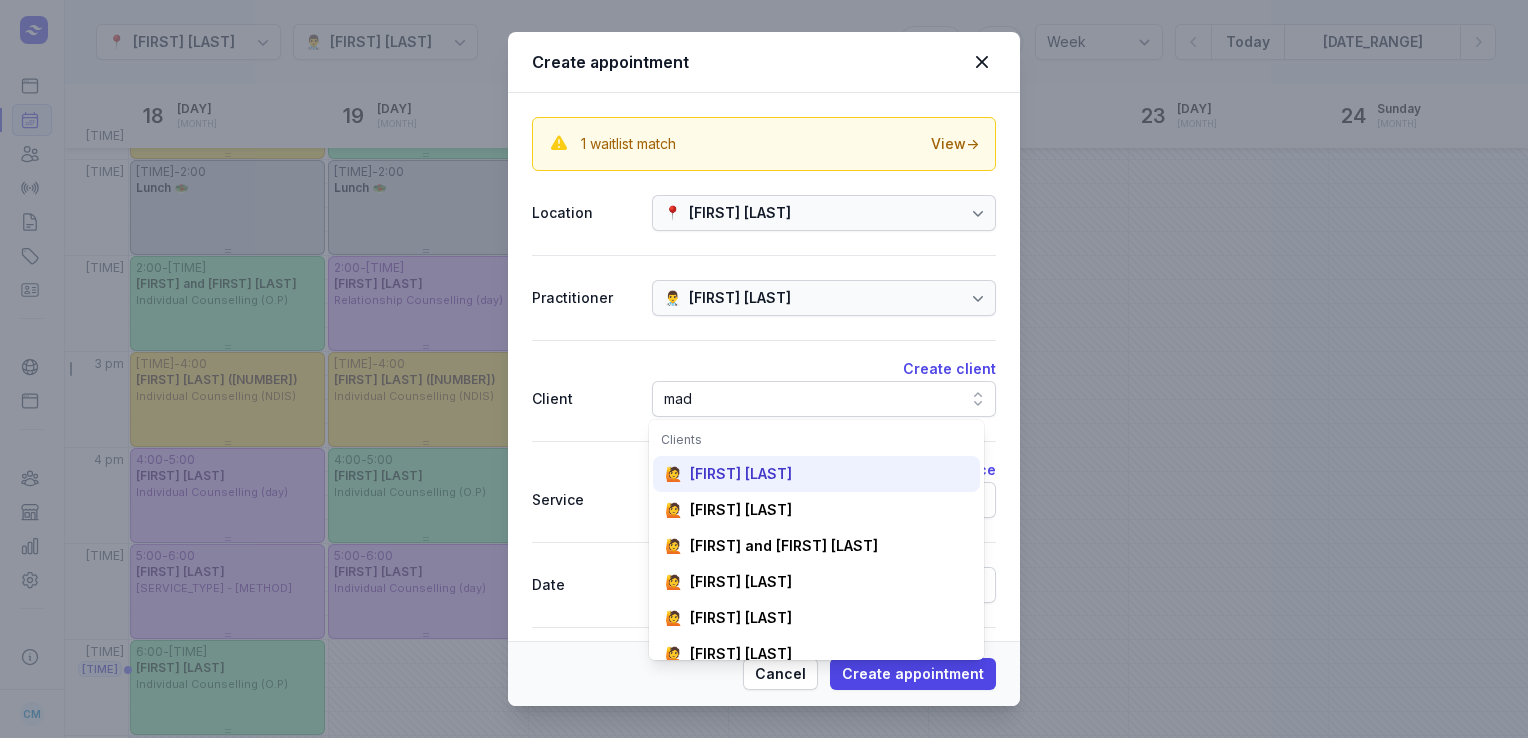 type on "mad" 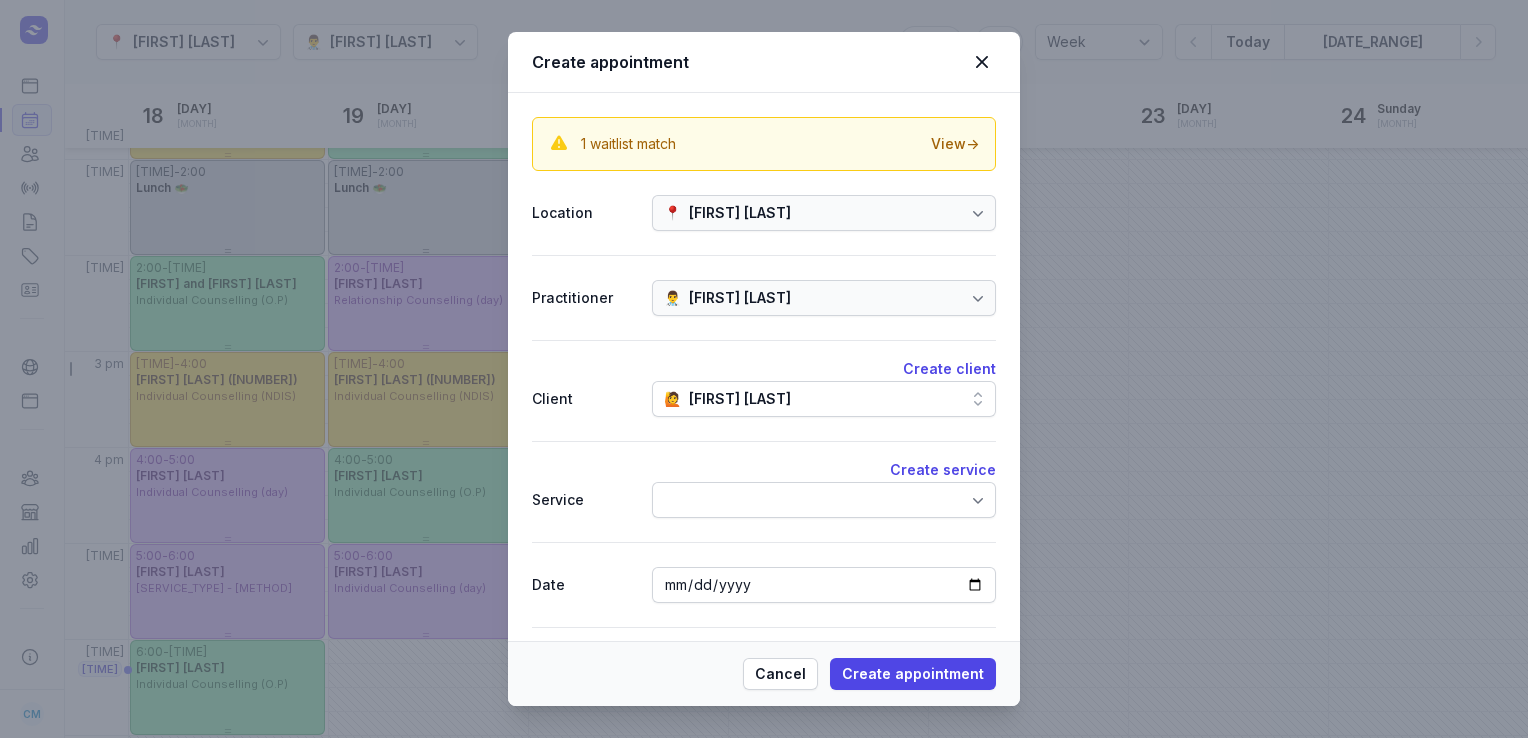 click on "Create service" at bounding box center (764, 470) 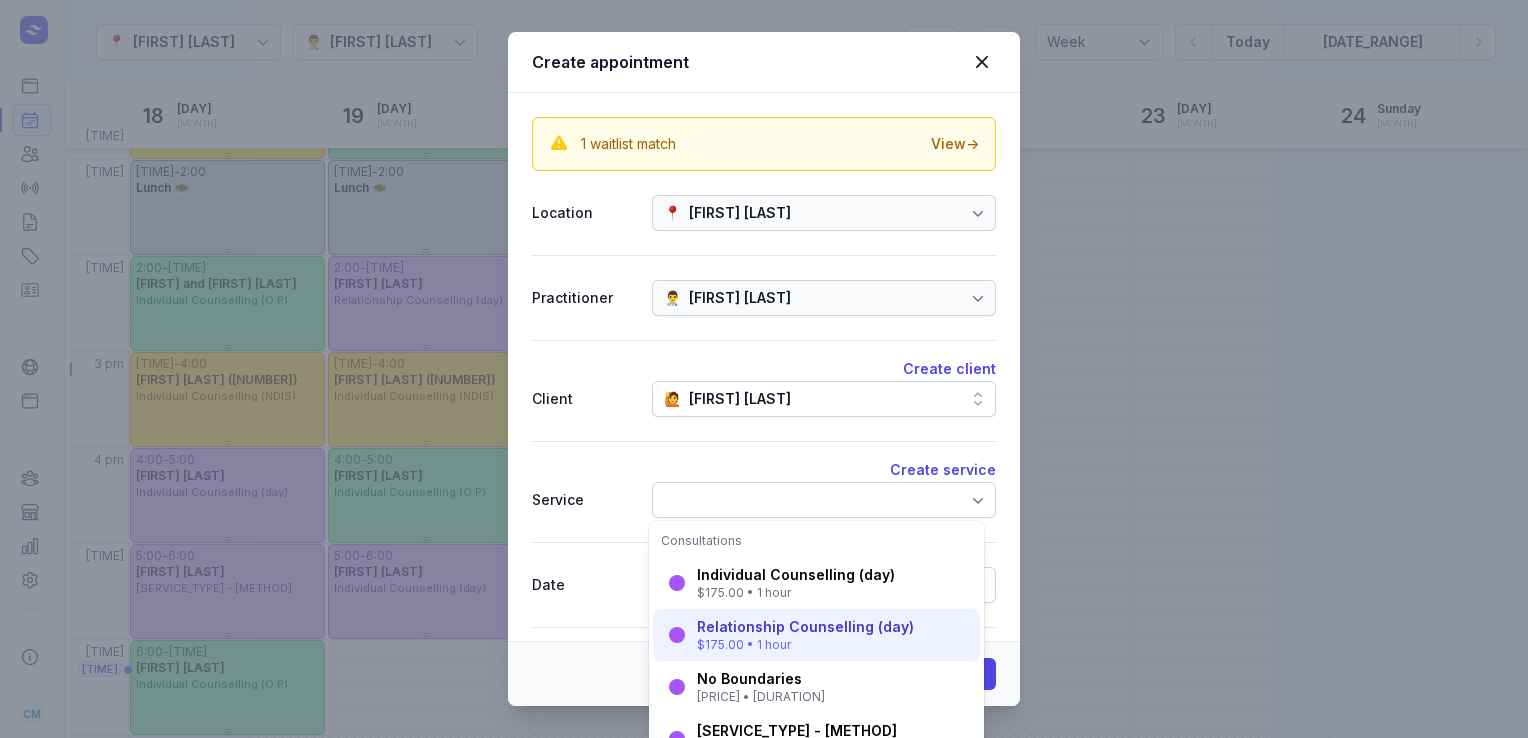 scroll, scrollTop: 128, scrollLeft: 0, axis: vertical 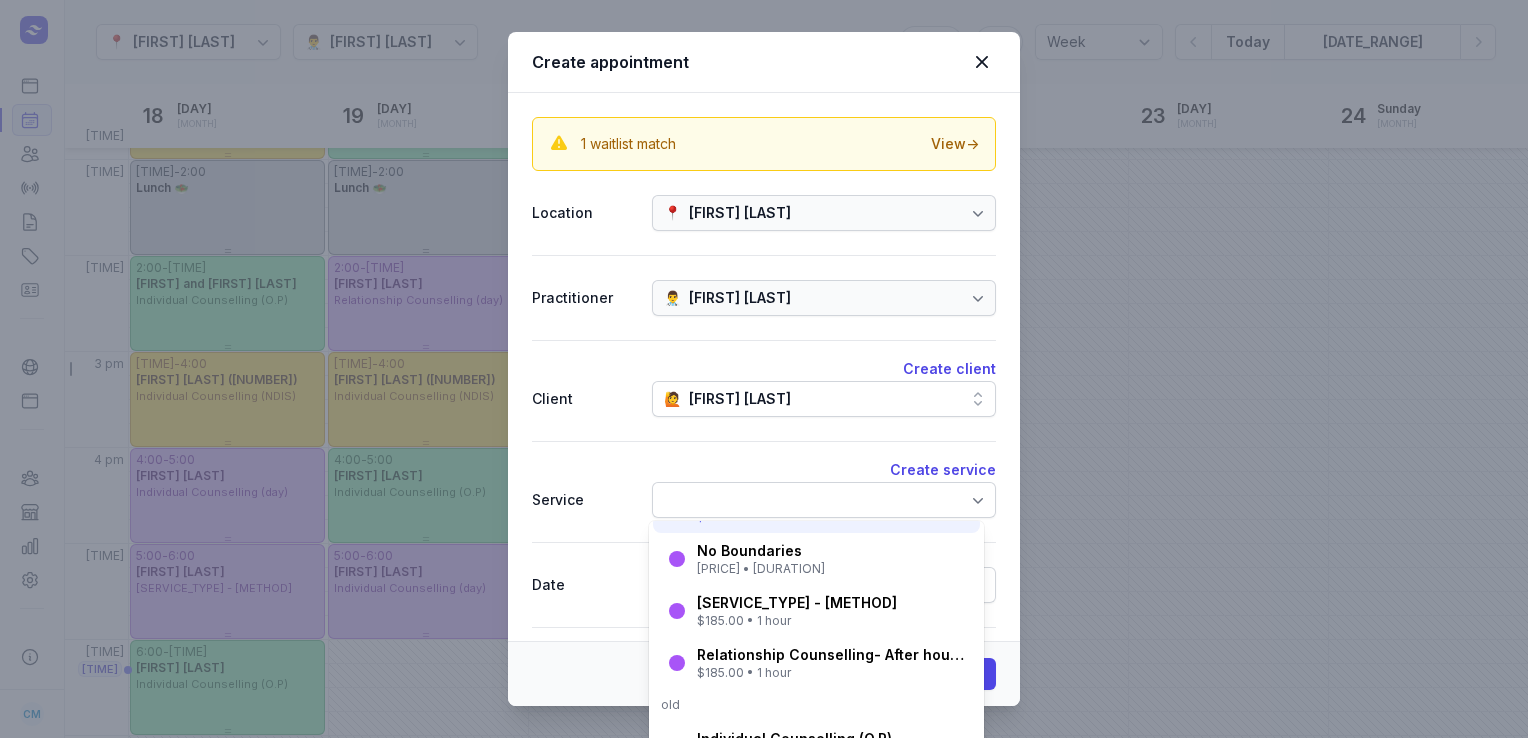 click on "Relationship Counselling- After hours (after 5pm)" at bounding box center (832, 655) 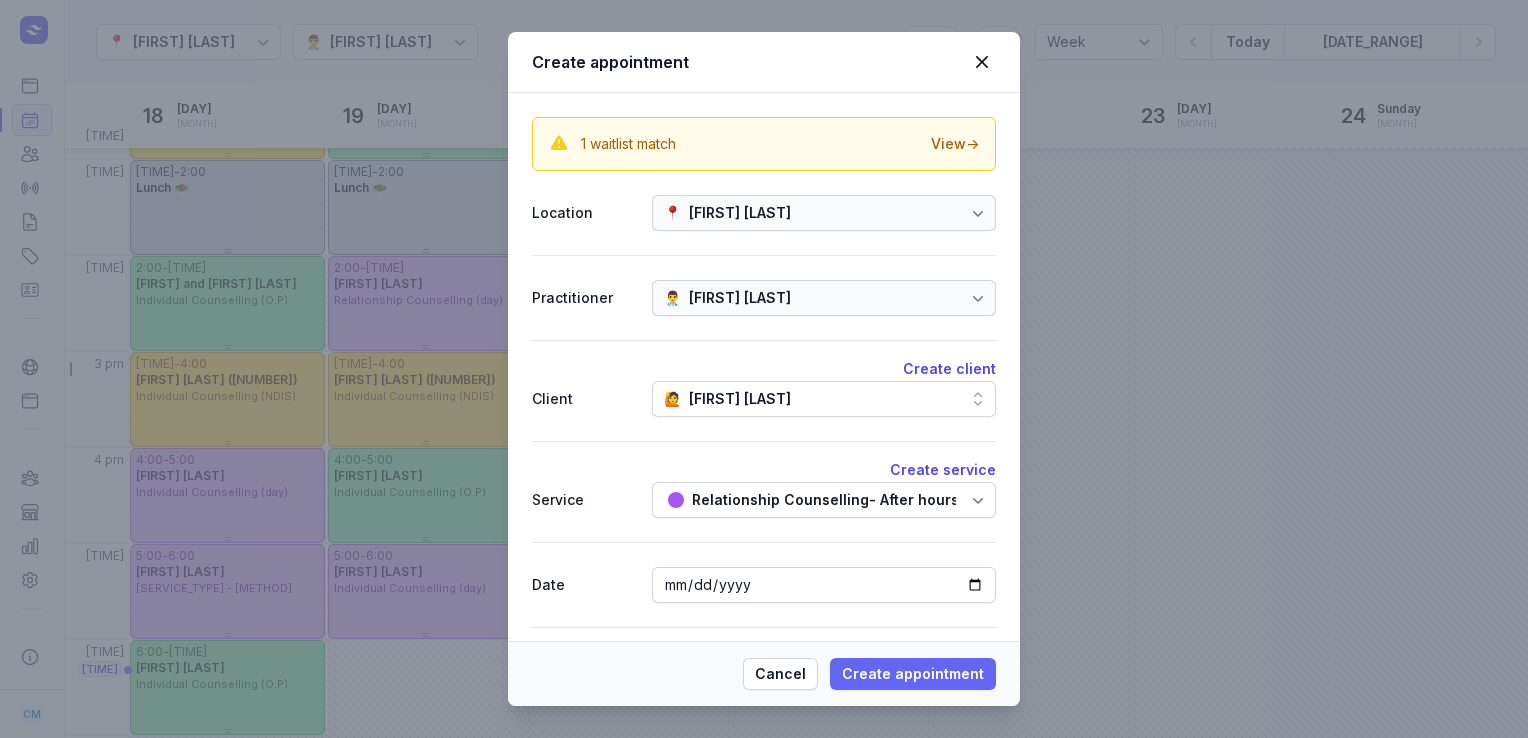 click on "Create appointment" at bounding box center (913, 674) 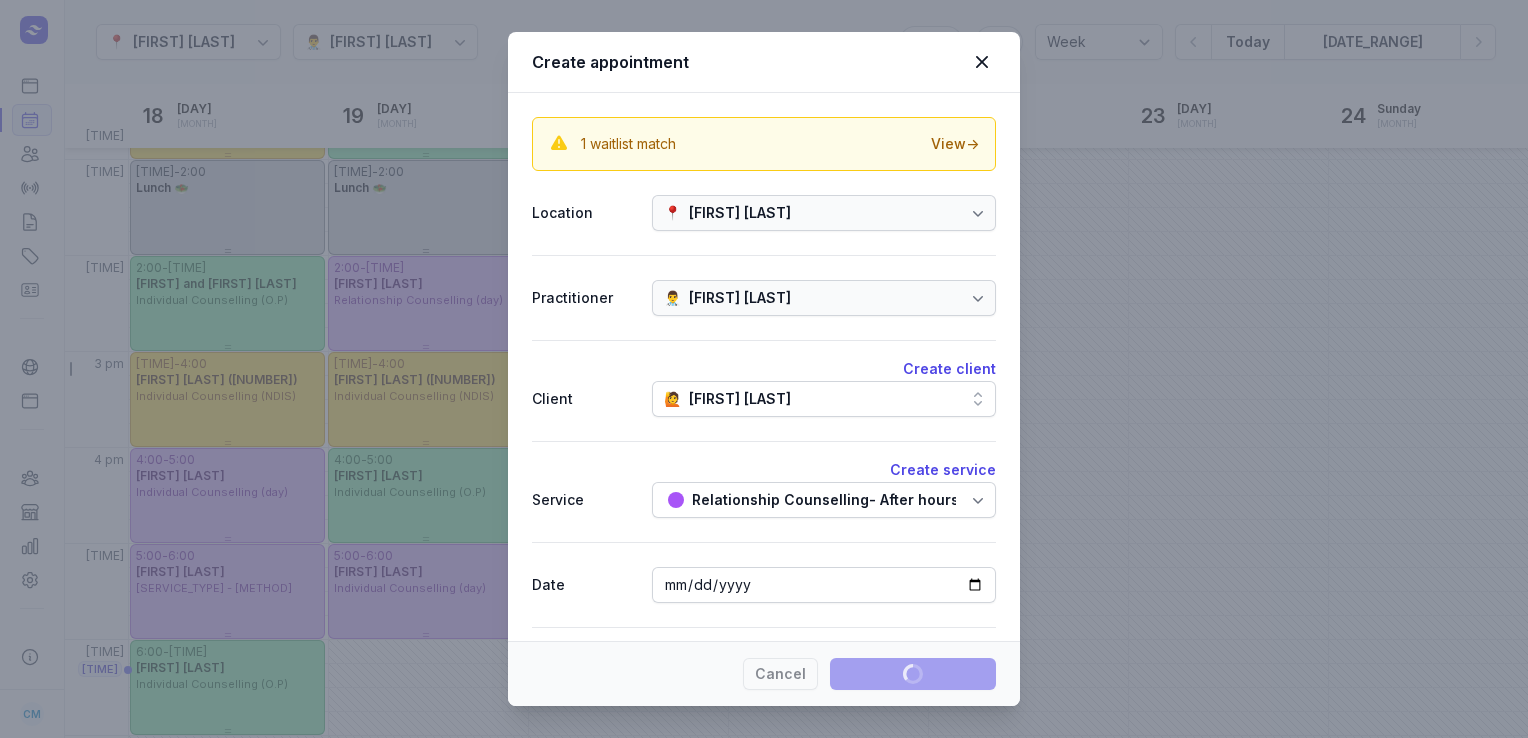 type 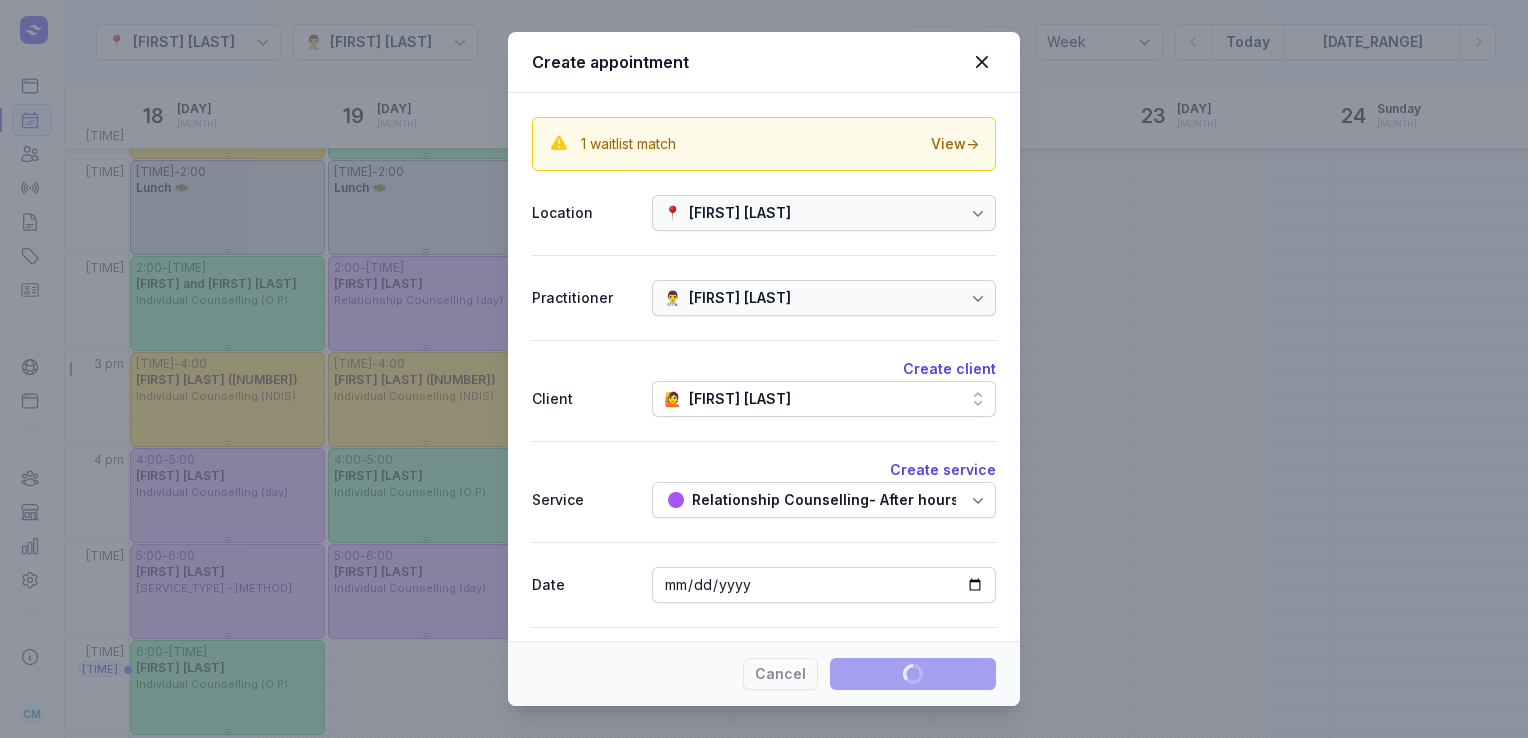 select 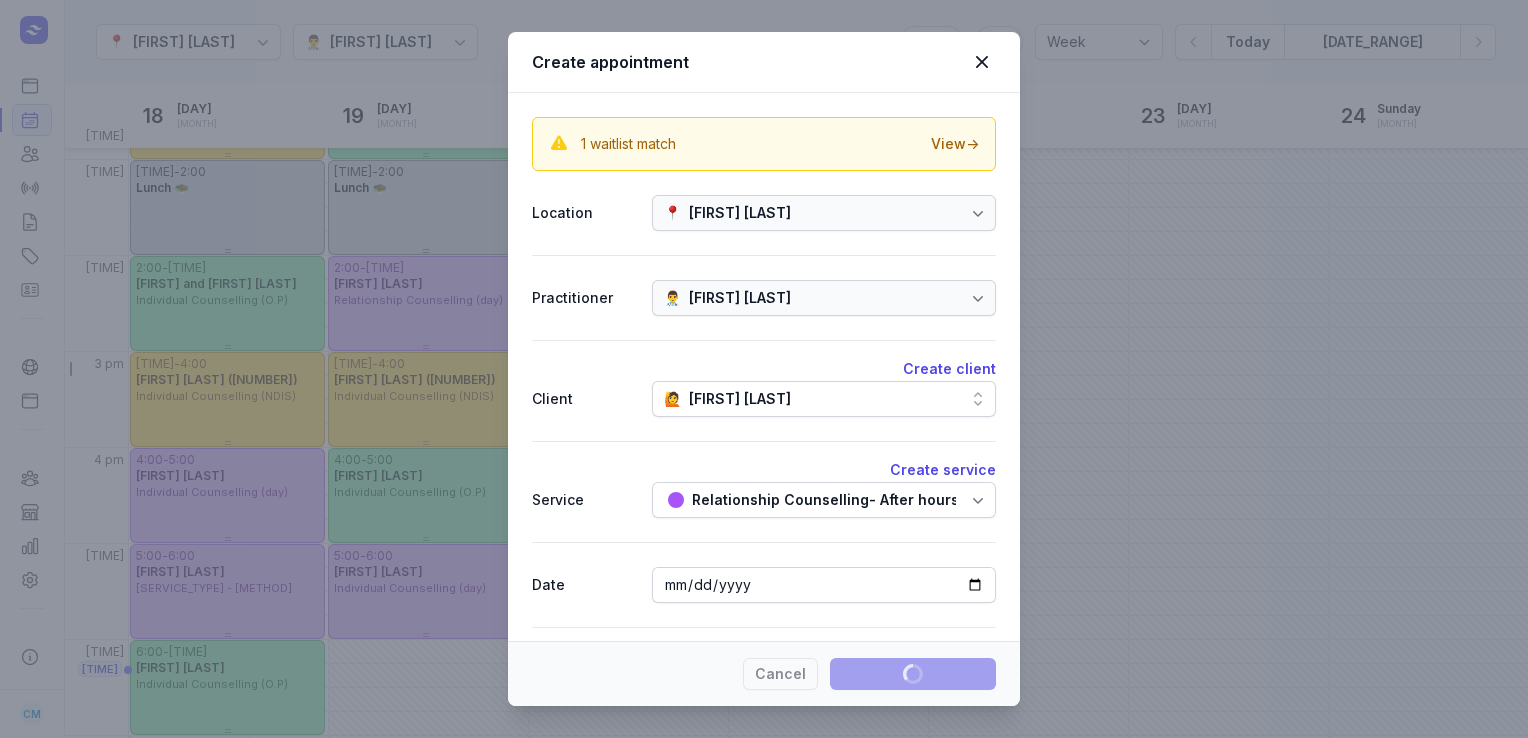 select 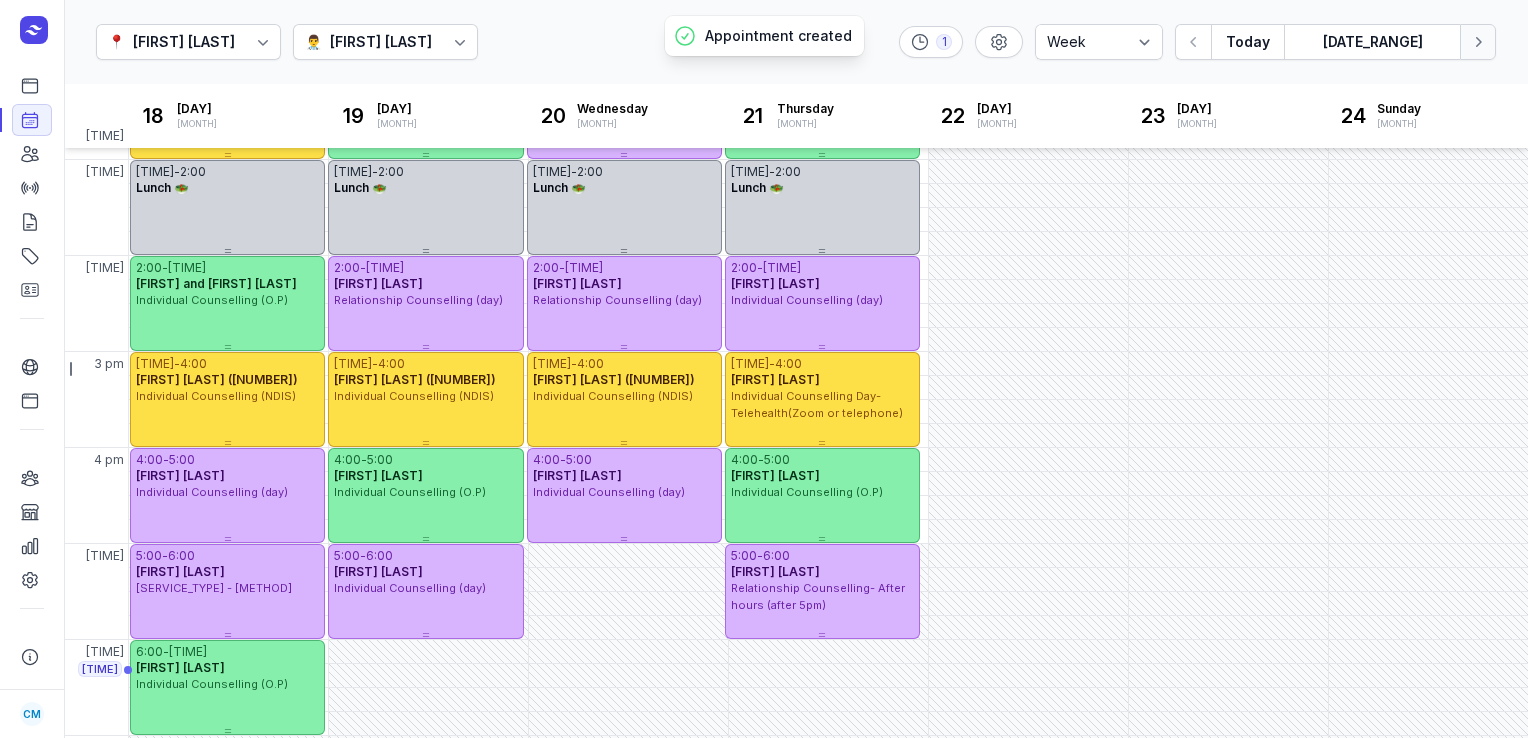 click 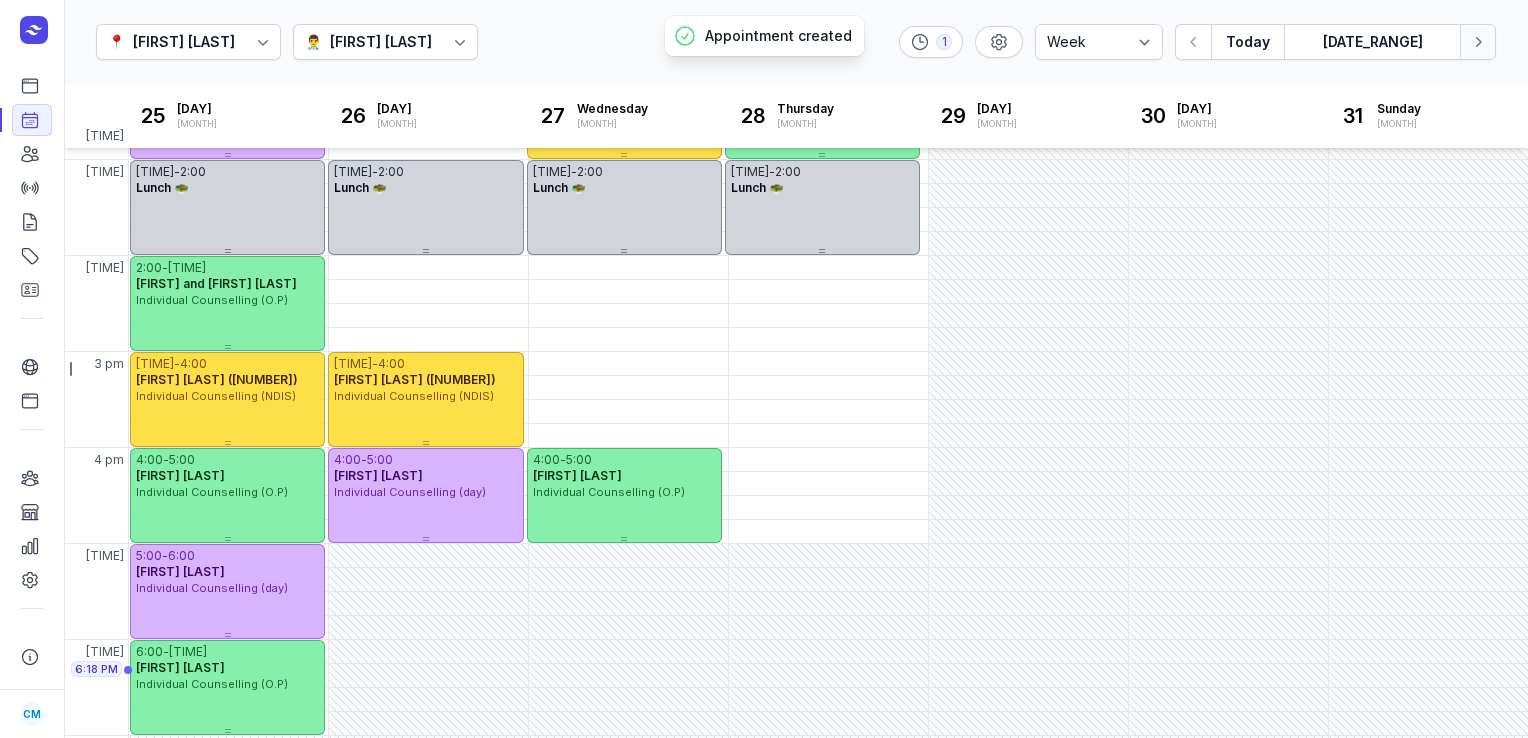 click 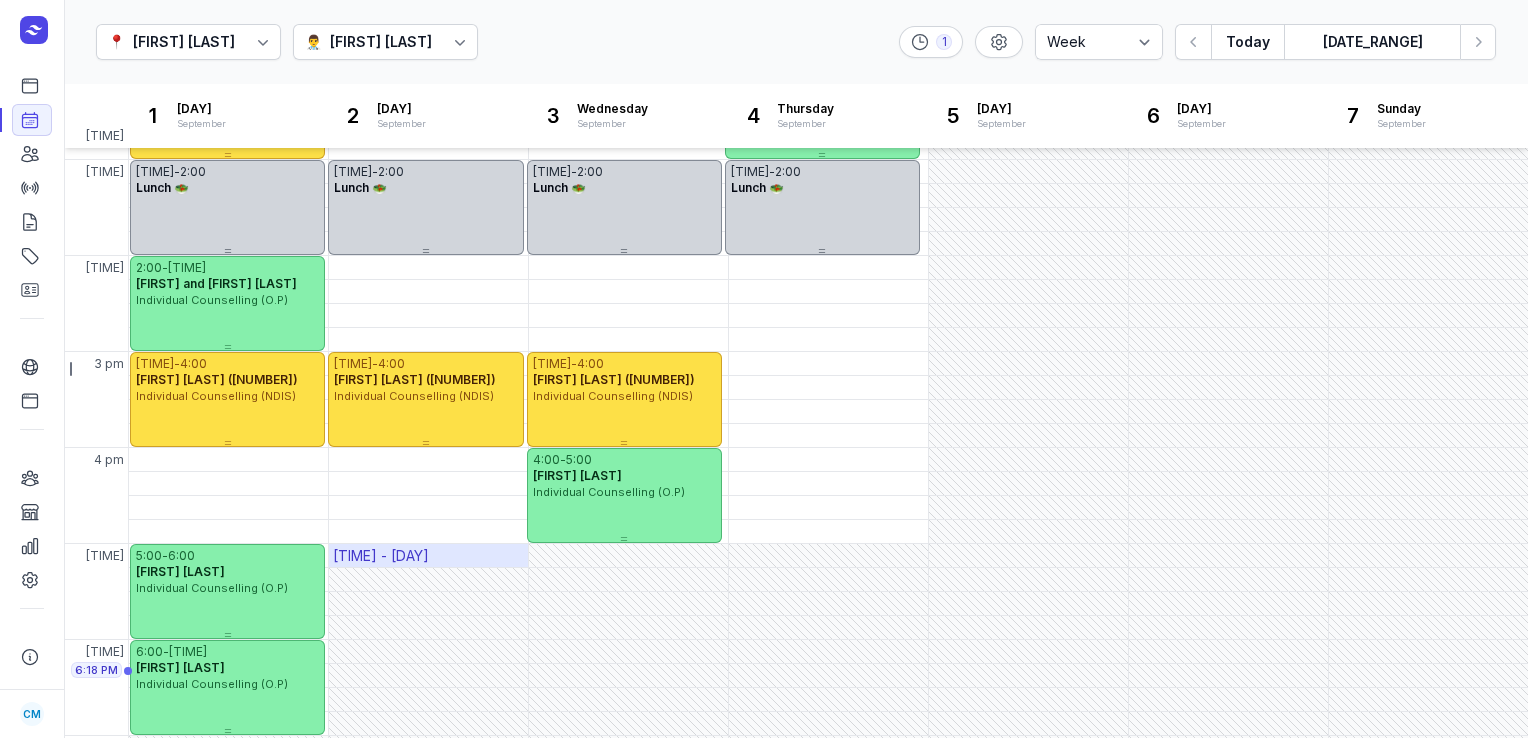 click on "[TIME] - [DAY]" at bounding box center (428, 555) 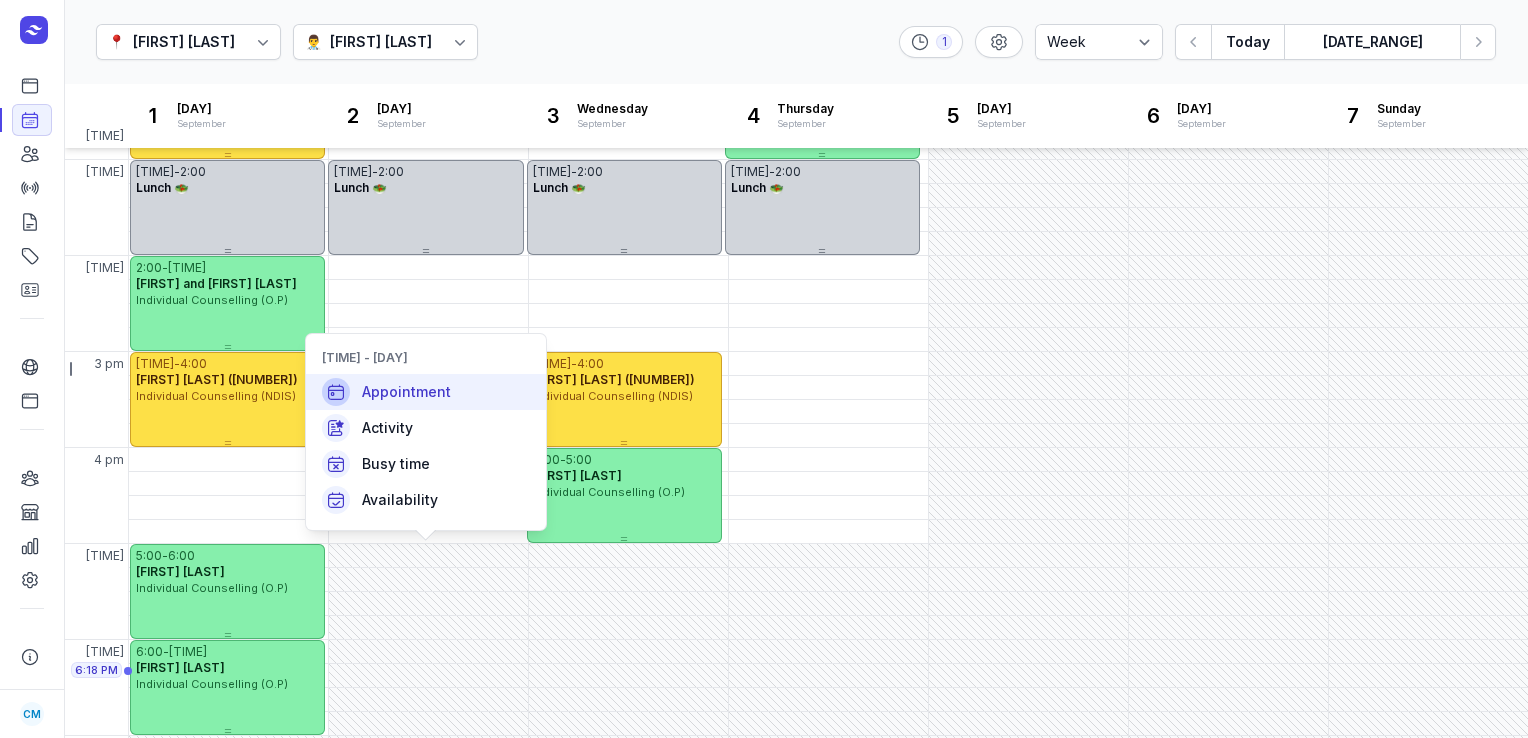 click on "Appointment" at bounding box center [426, 392] 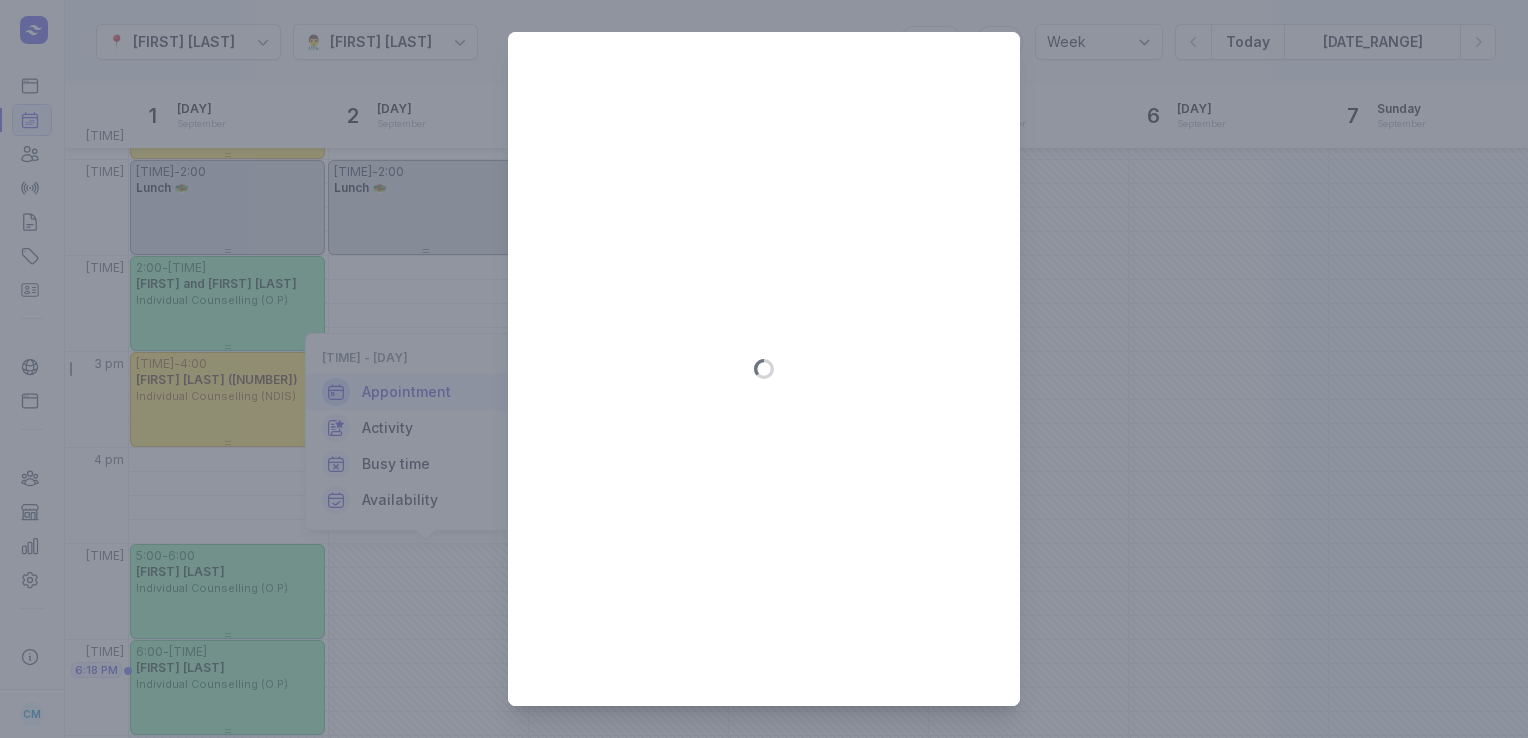 type on "[DATE]" 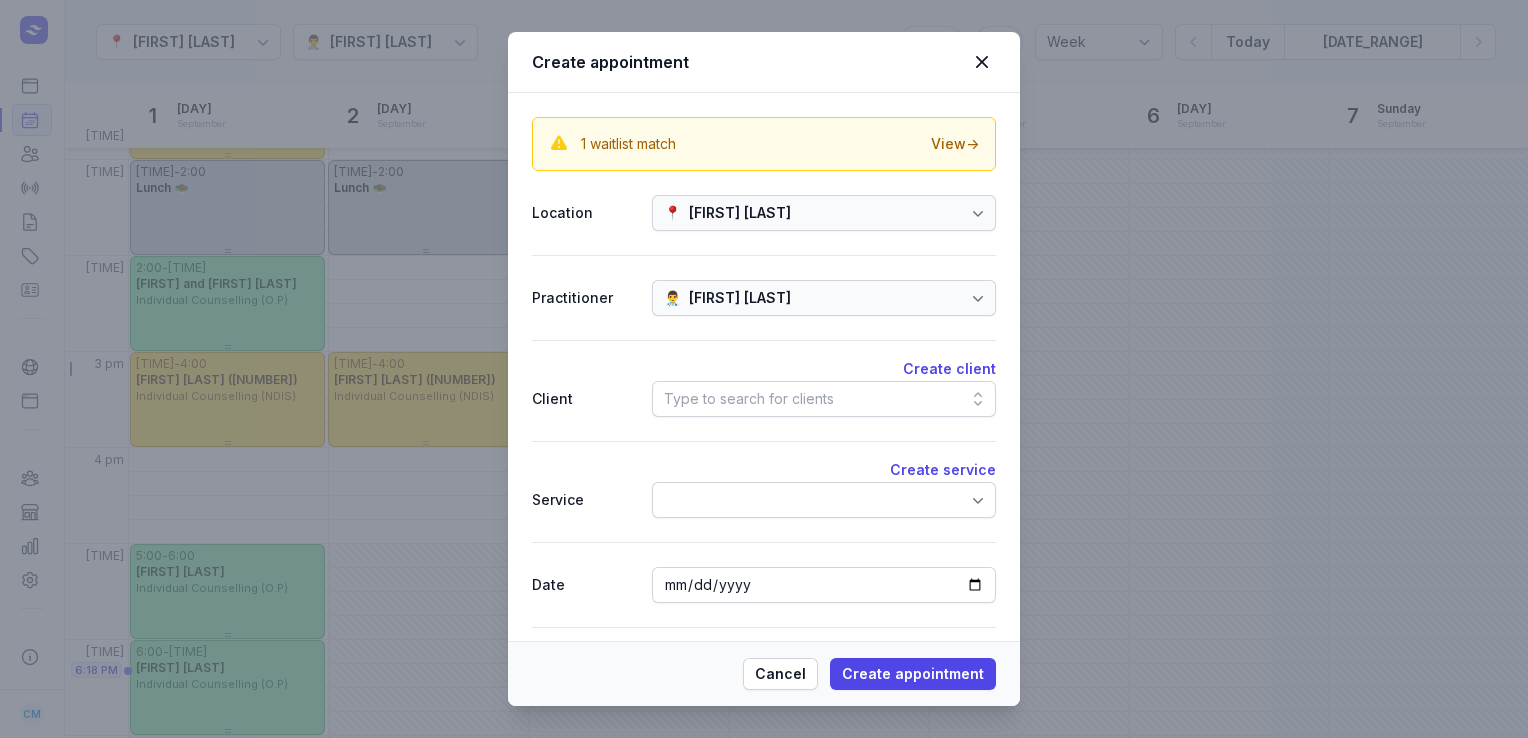 click on "Type to search for clients" 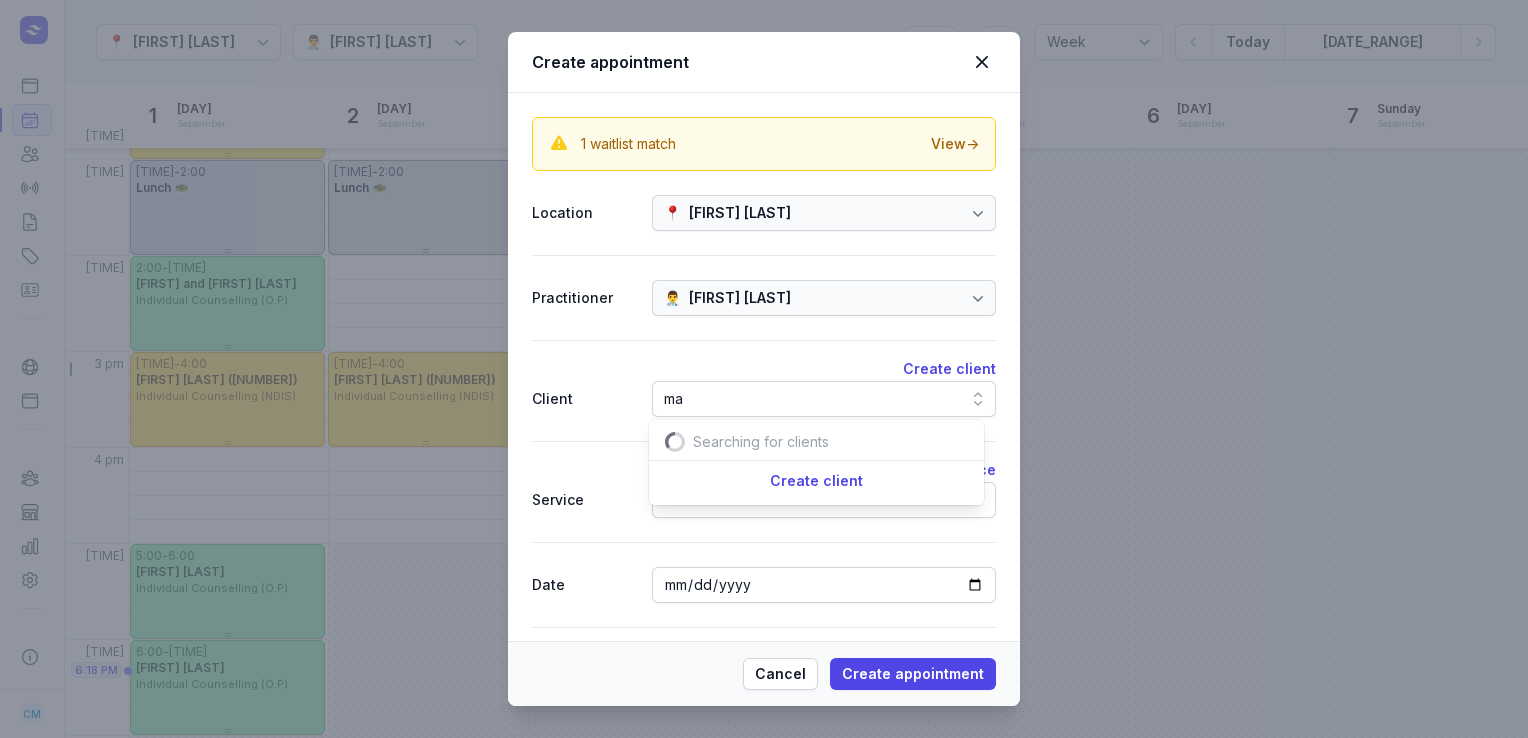 scroll, scrollTop: 0, scrollLeft: 26, axis: horizontal 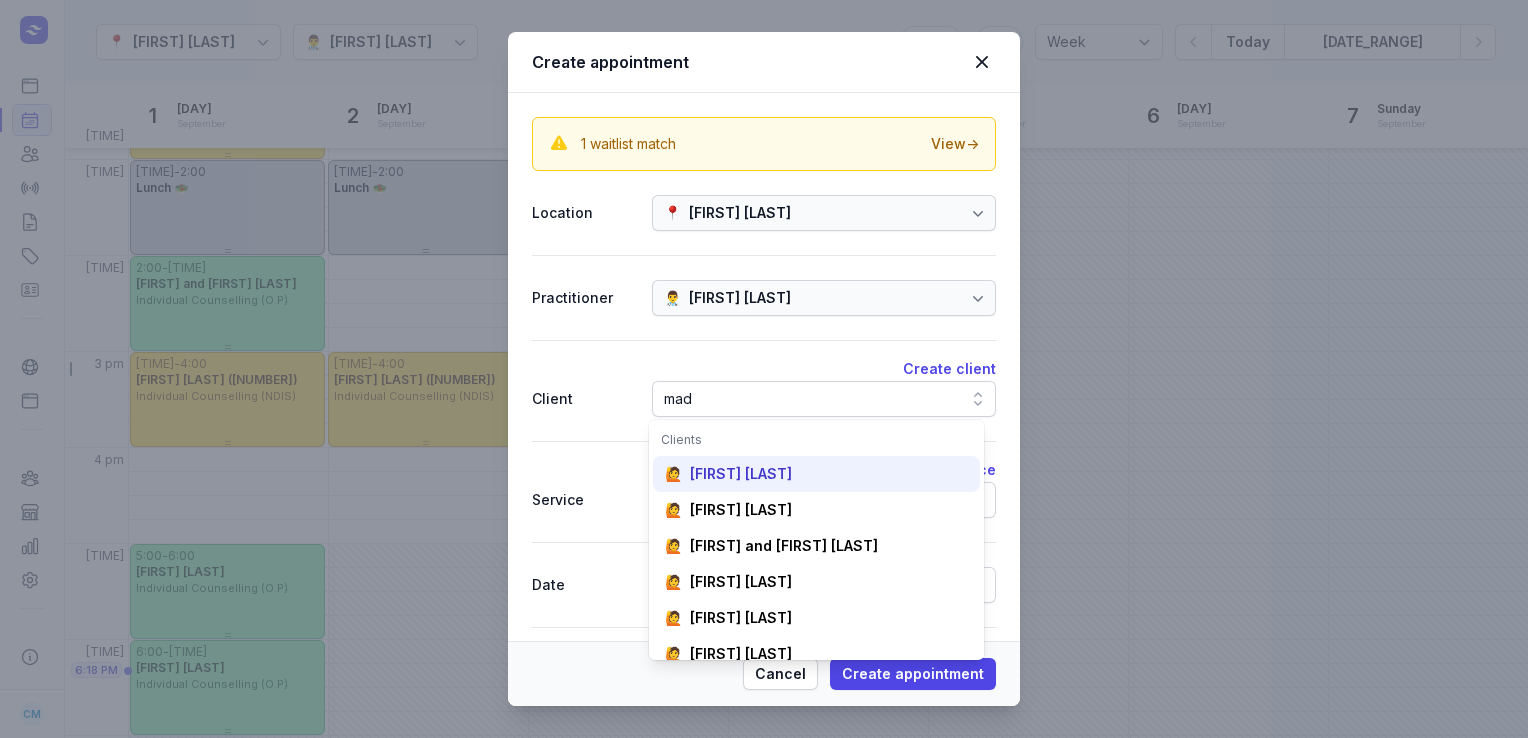 type on "mad" 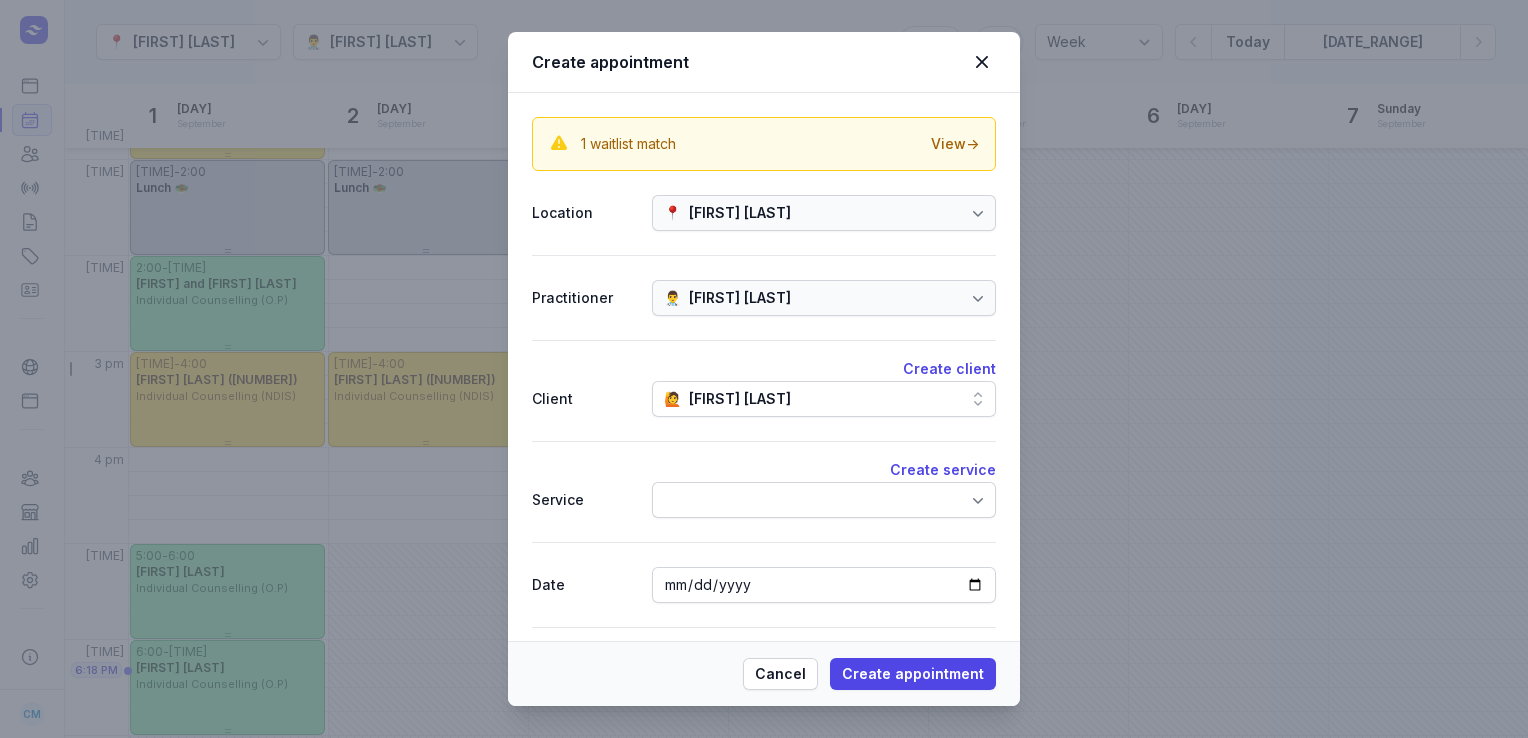 click at bounding box center (824, 500) 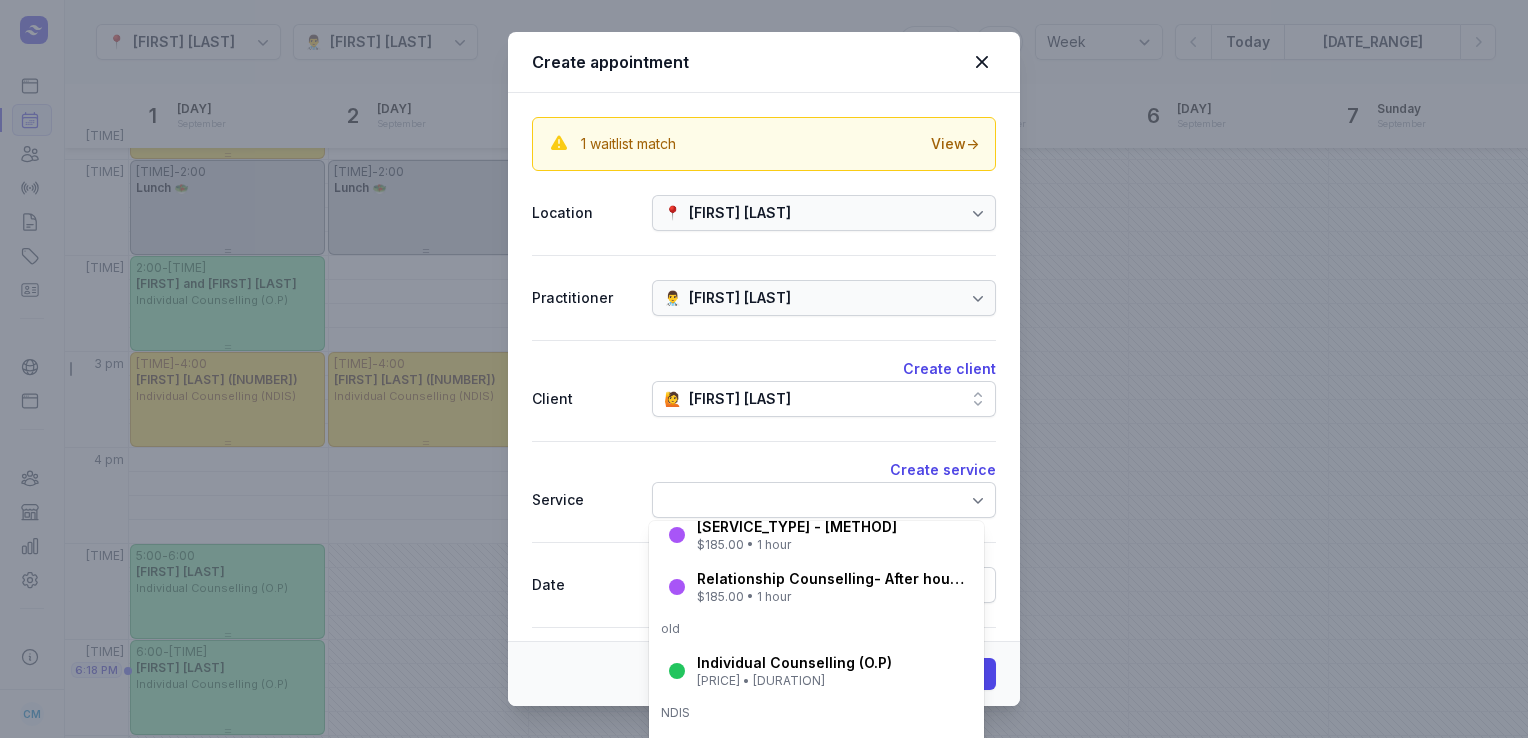 scroll, scrollTop: 212, scrollLeft: 0, axis: vertical 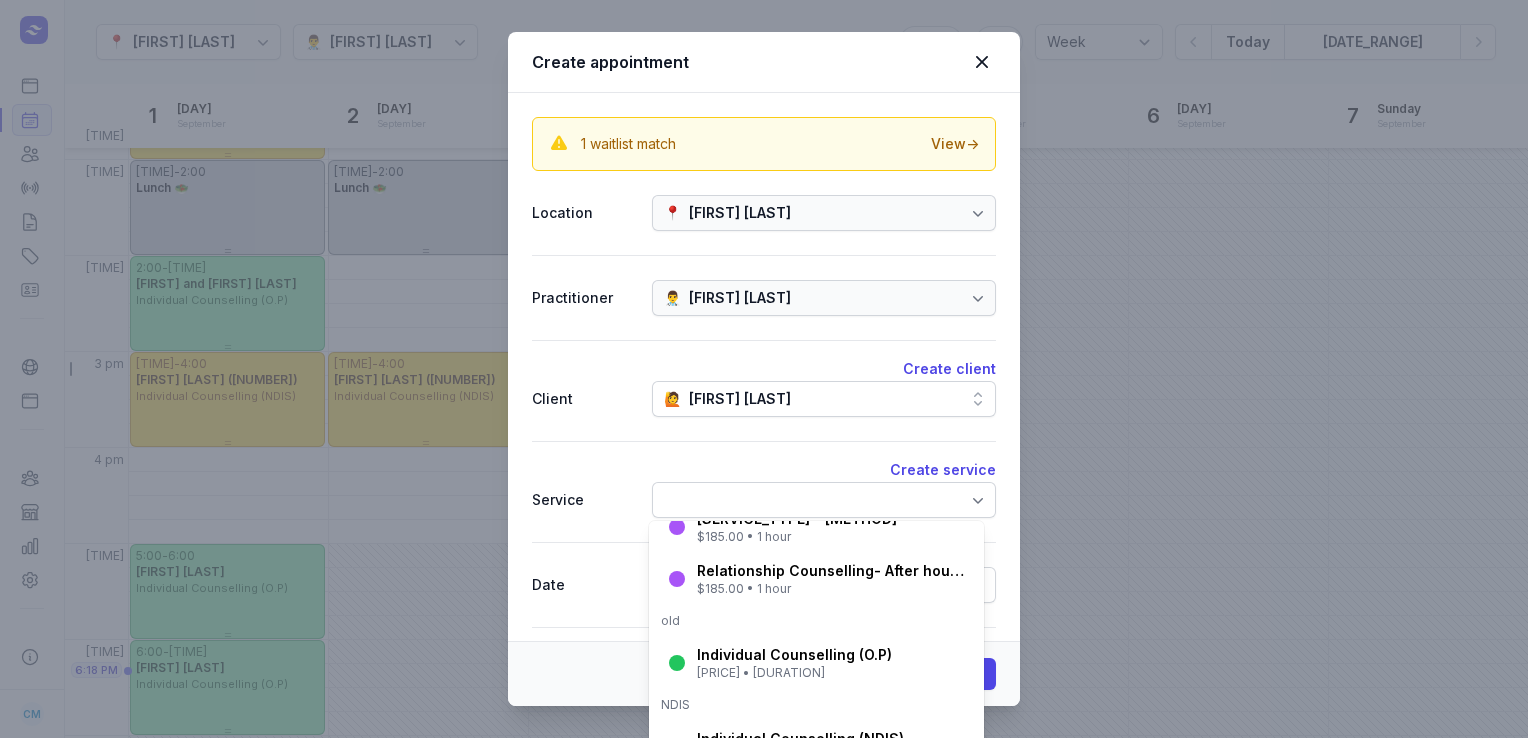 click on "Relationship Counselling- After hours (after 5pm)" at bounding box center (832, 571) 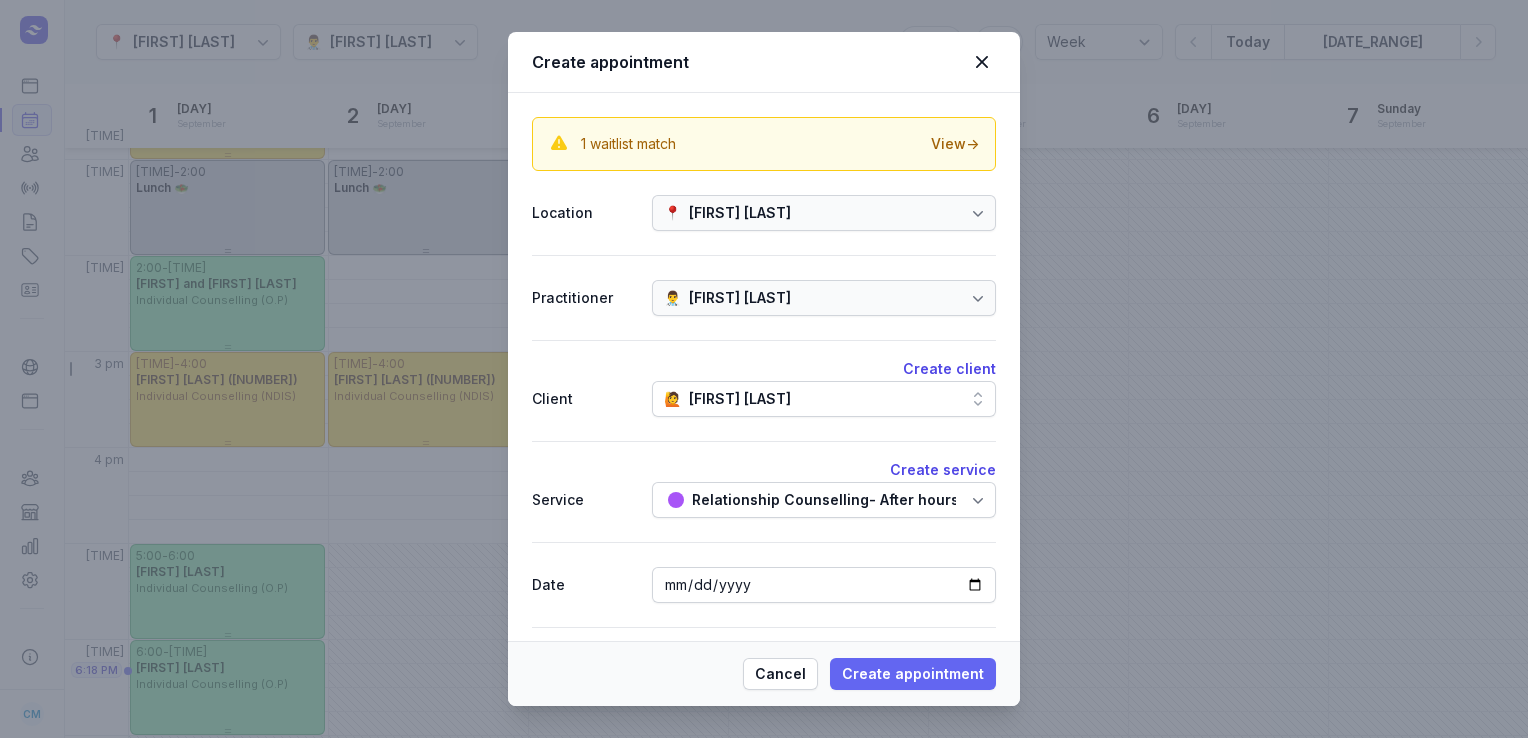 click on "Create appointment" at bounding box center (913, 674) 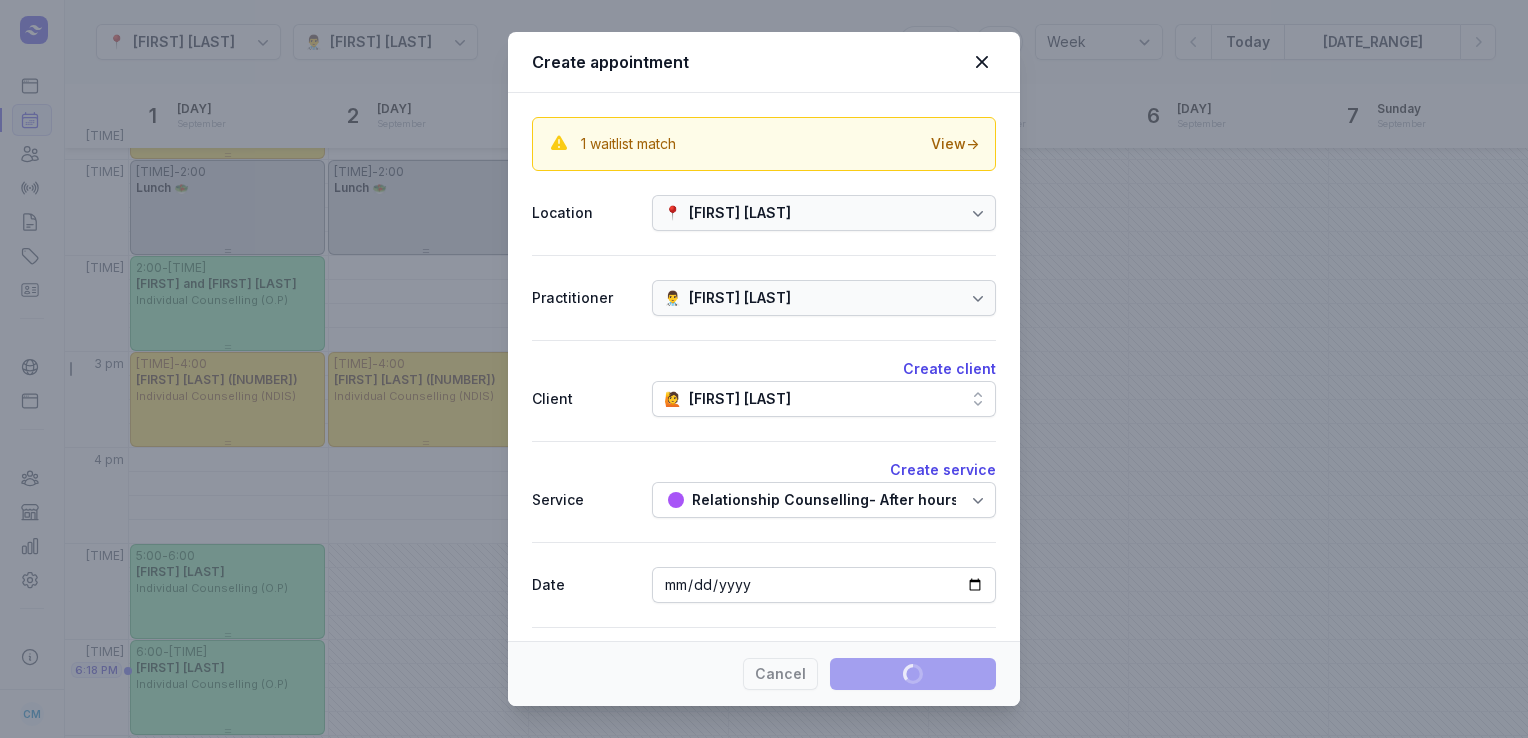 type 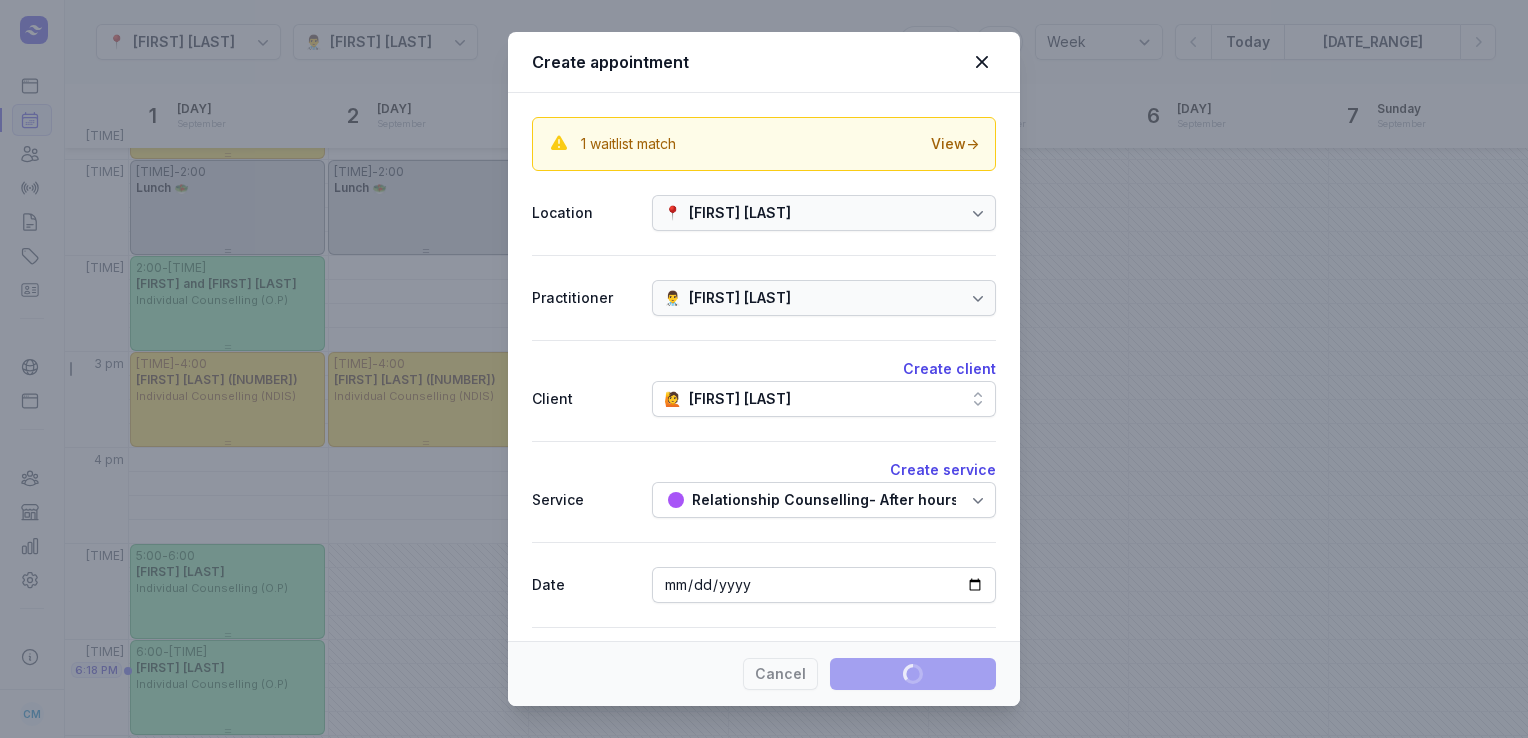 select 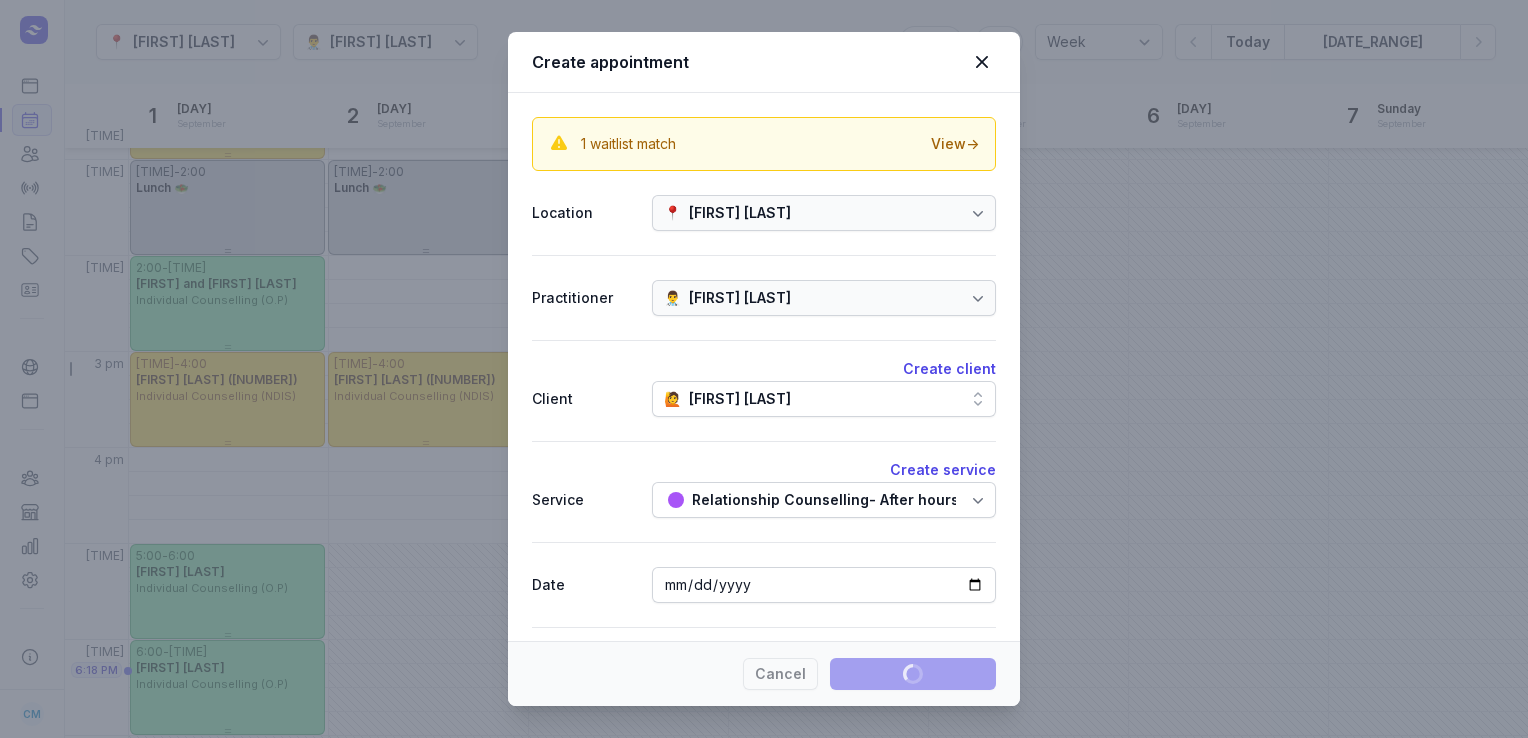 select 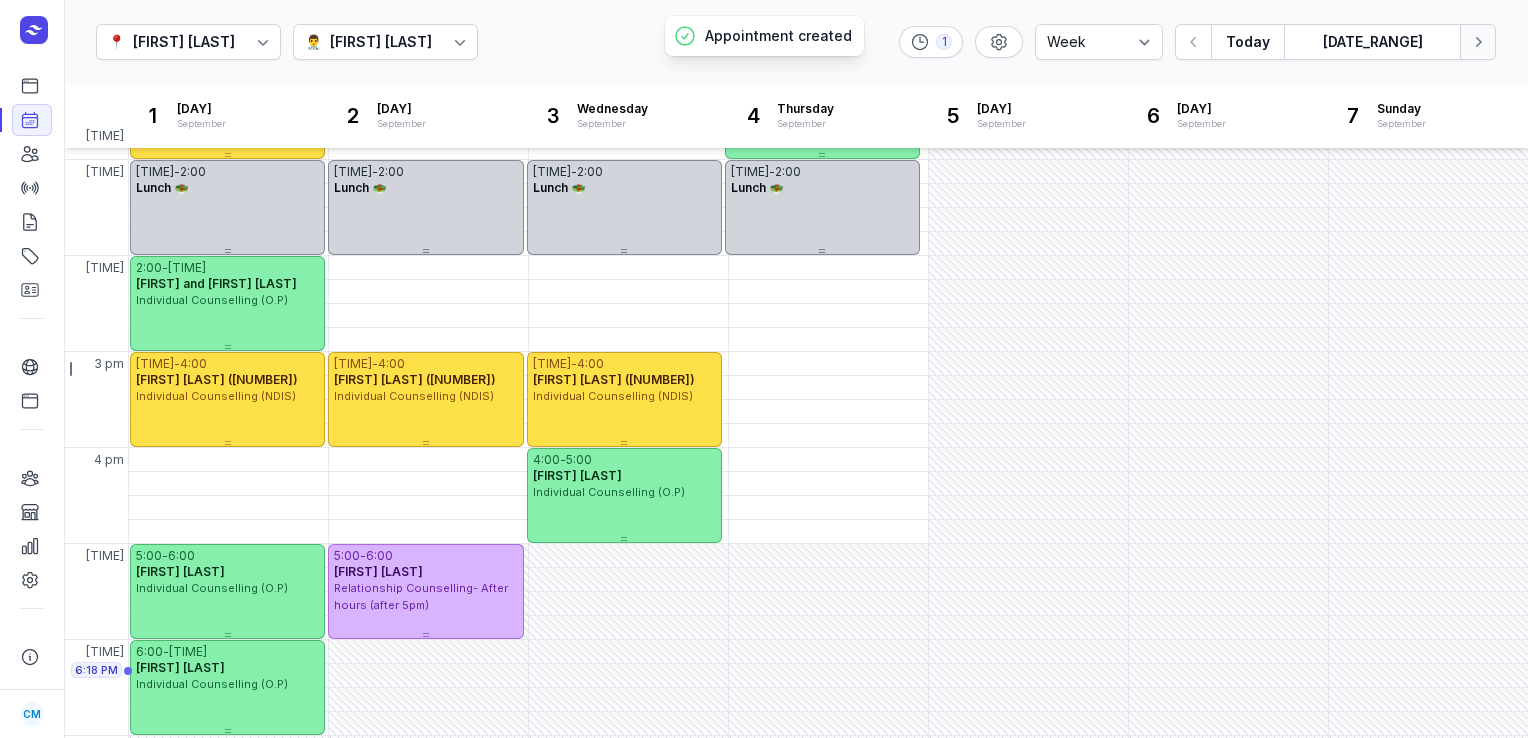 click on "[DATE_REFERENCE]" 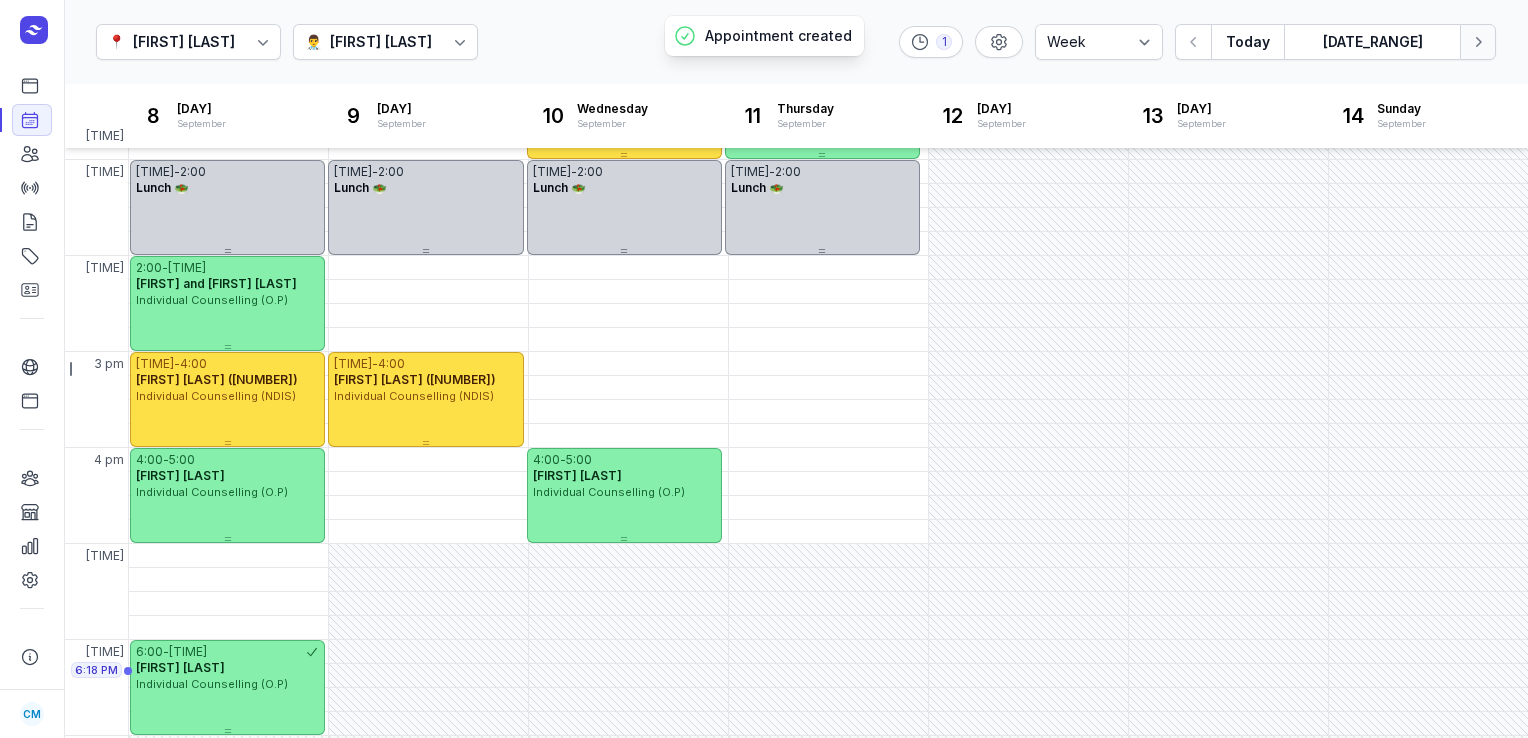 click on "[DATE_REFERENCE]" 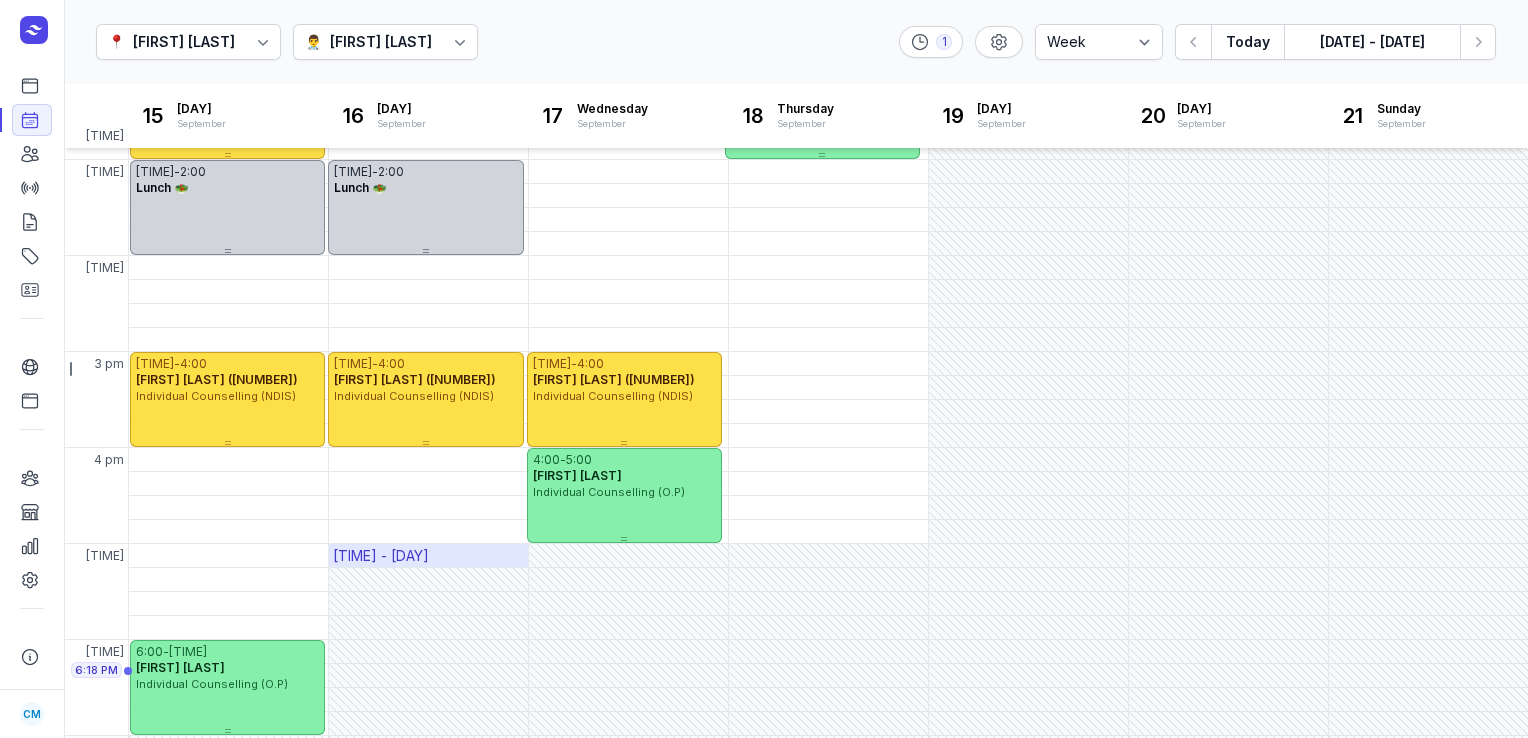 click on "[TIME] - [DAY]" at bounding box center [381, 556] 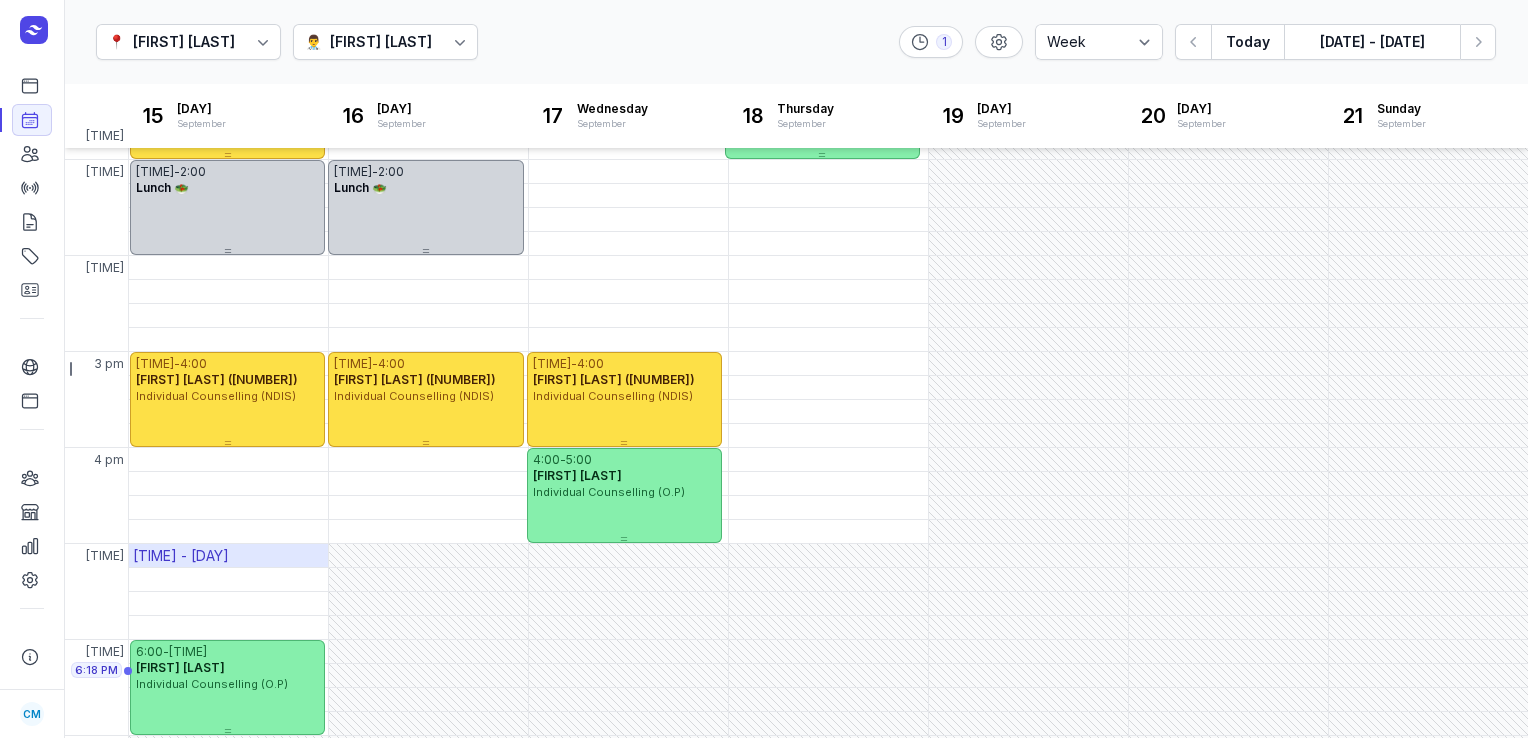 click on "[TIME] - [DAY]" at bounding box center (228, 555) 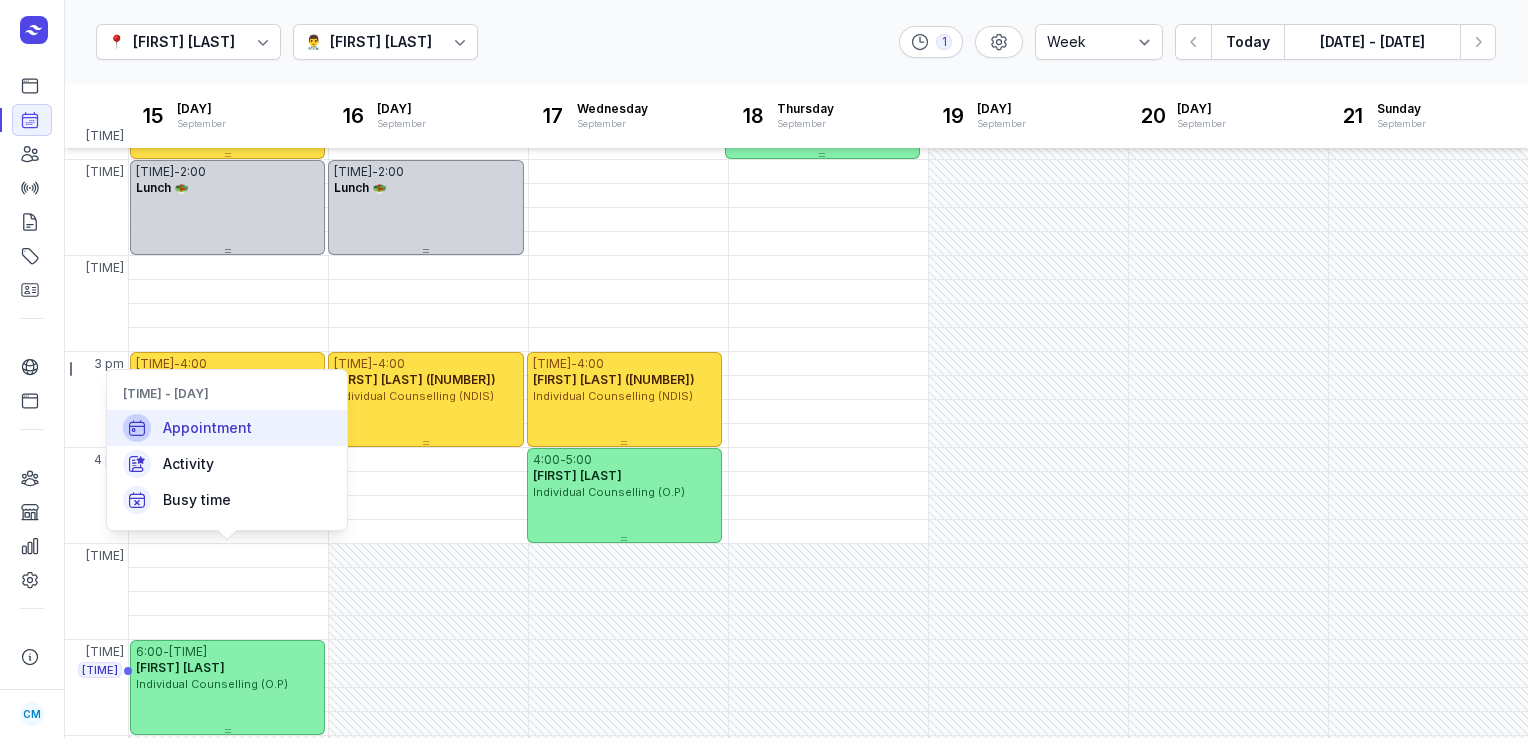 click on "Appointment" at bounding box center [227, 428] 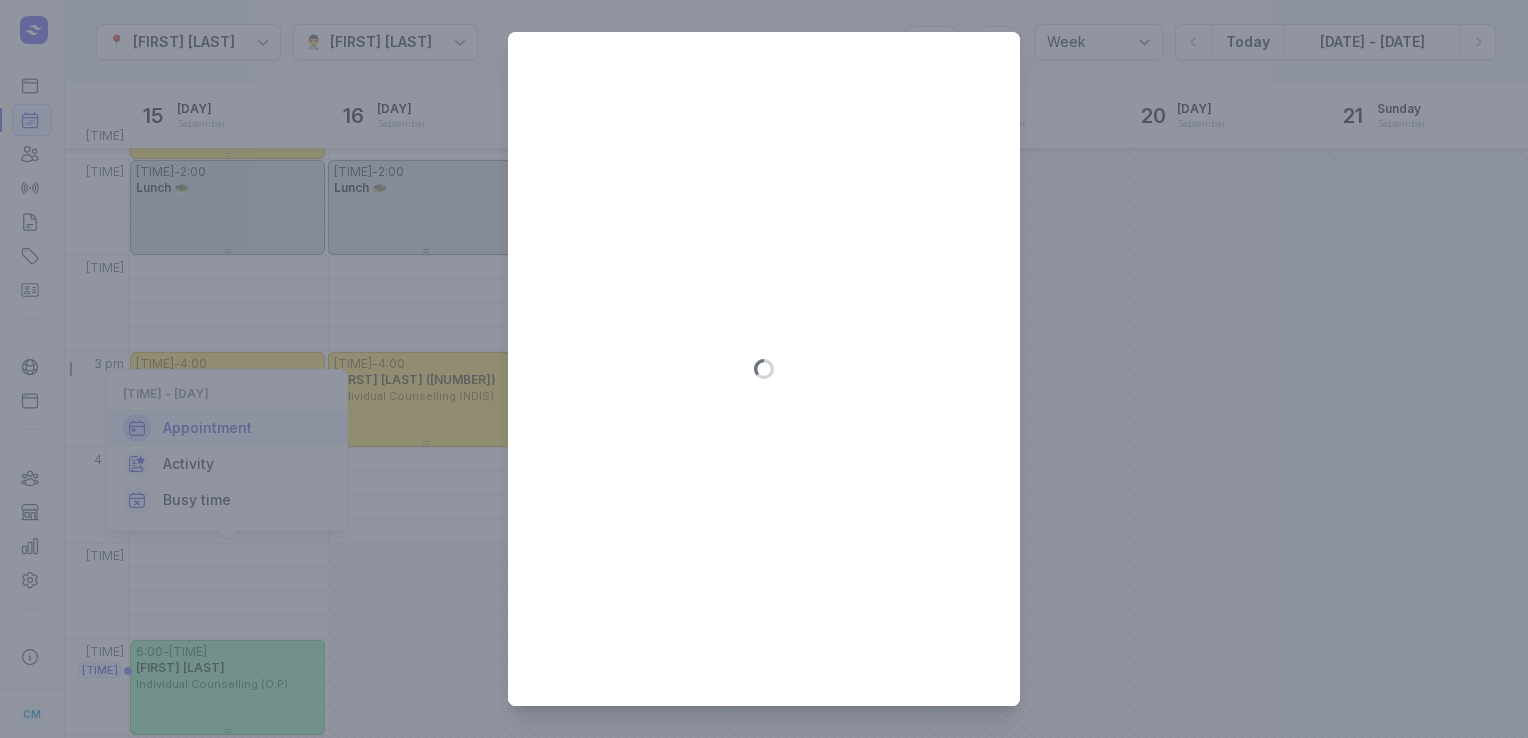 type on "[DATE]" 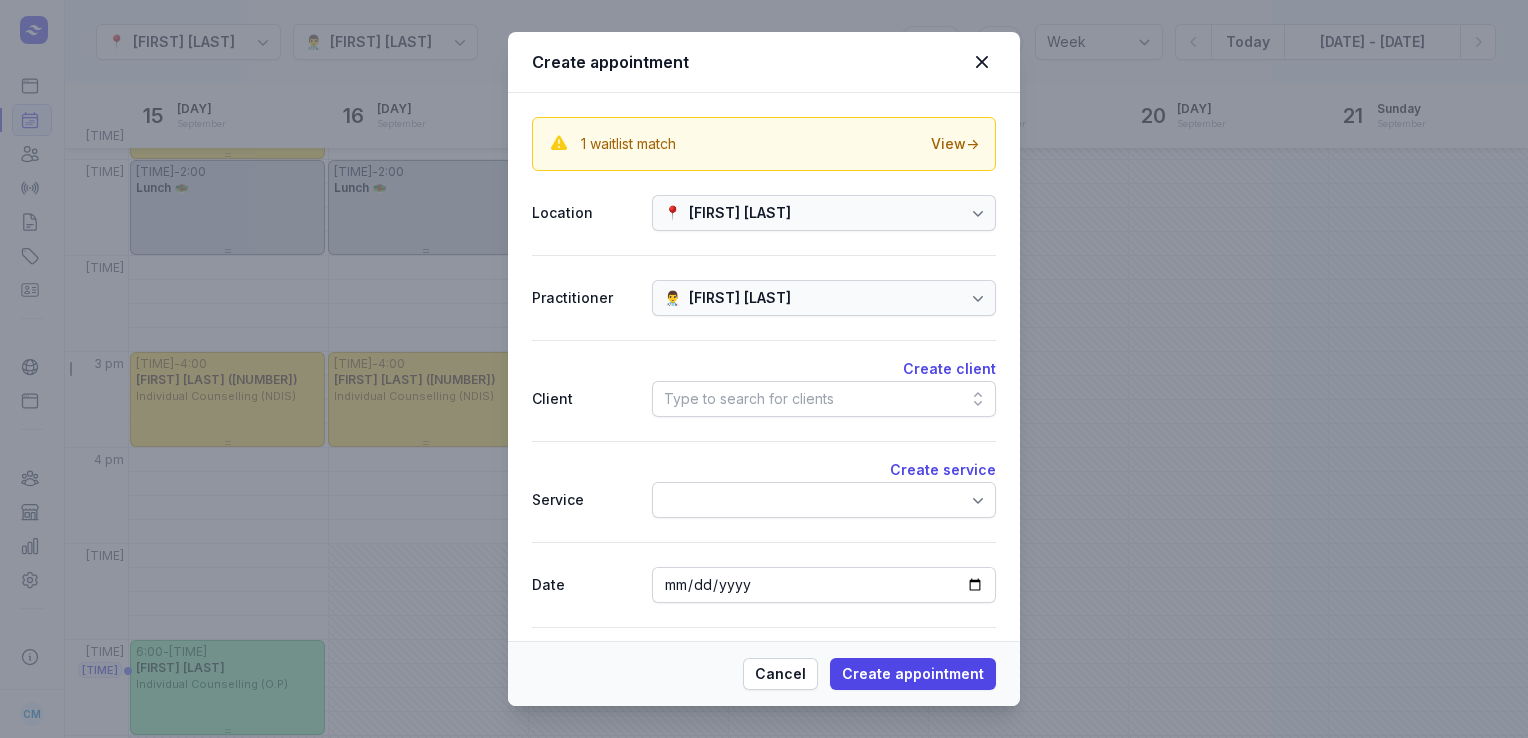 click on "Type to search for clients" 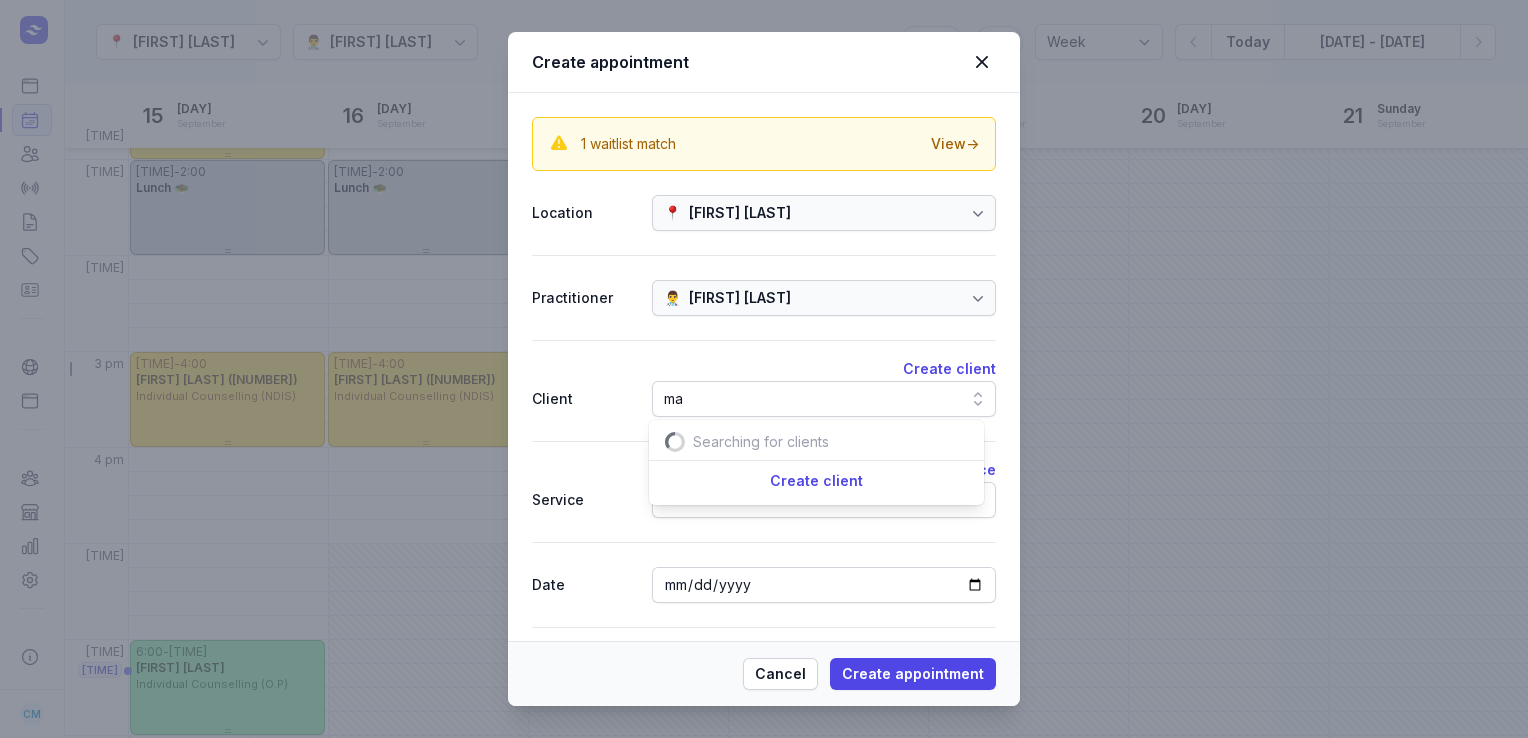 scroll, scrollTop: 0, scrollLeft: 26, axis: horizontal 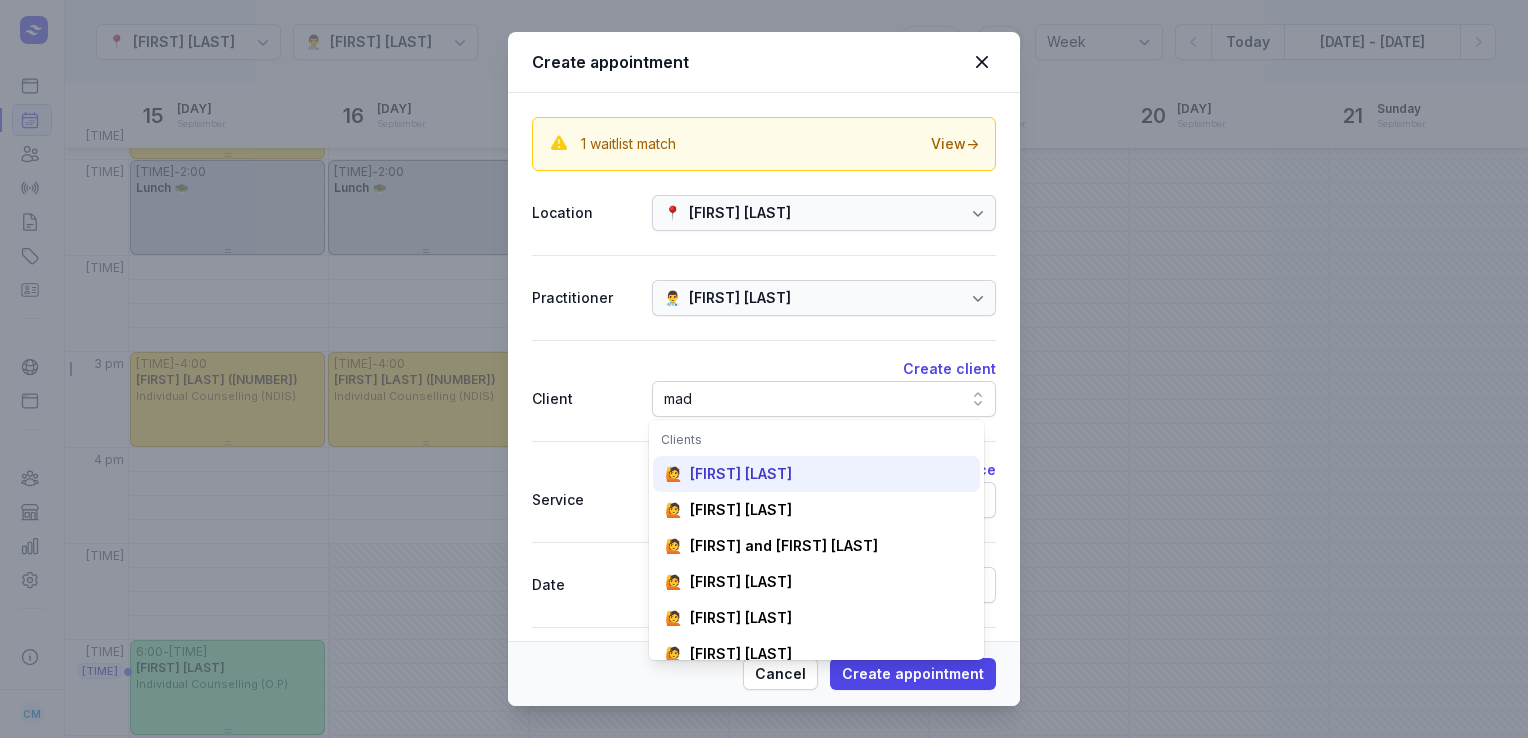 type on "mad" 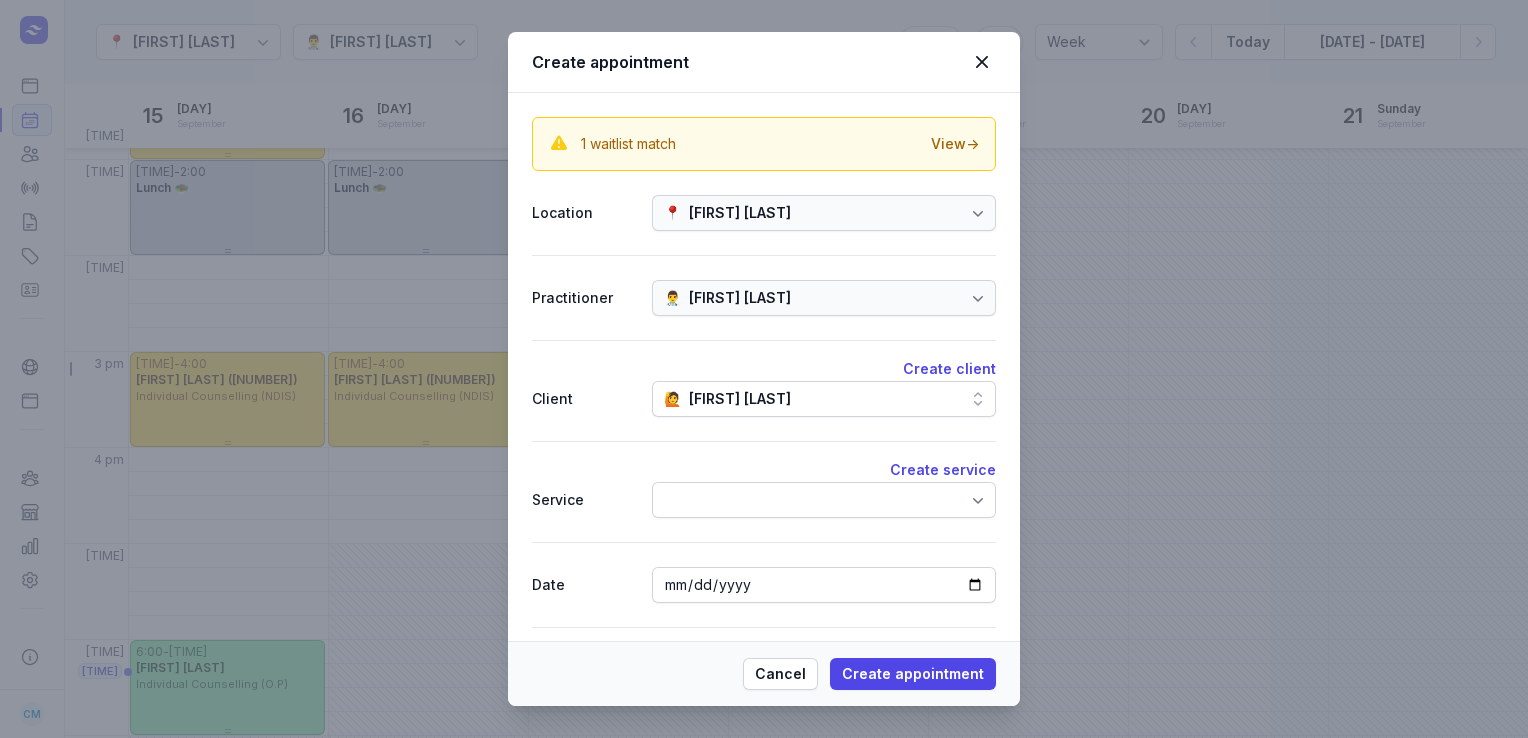 click at bounding box center [824, 500] 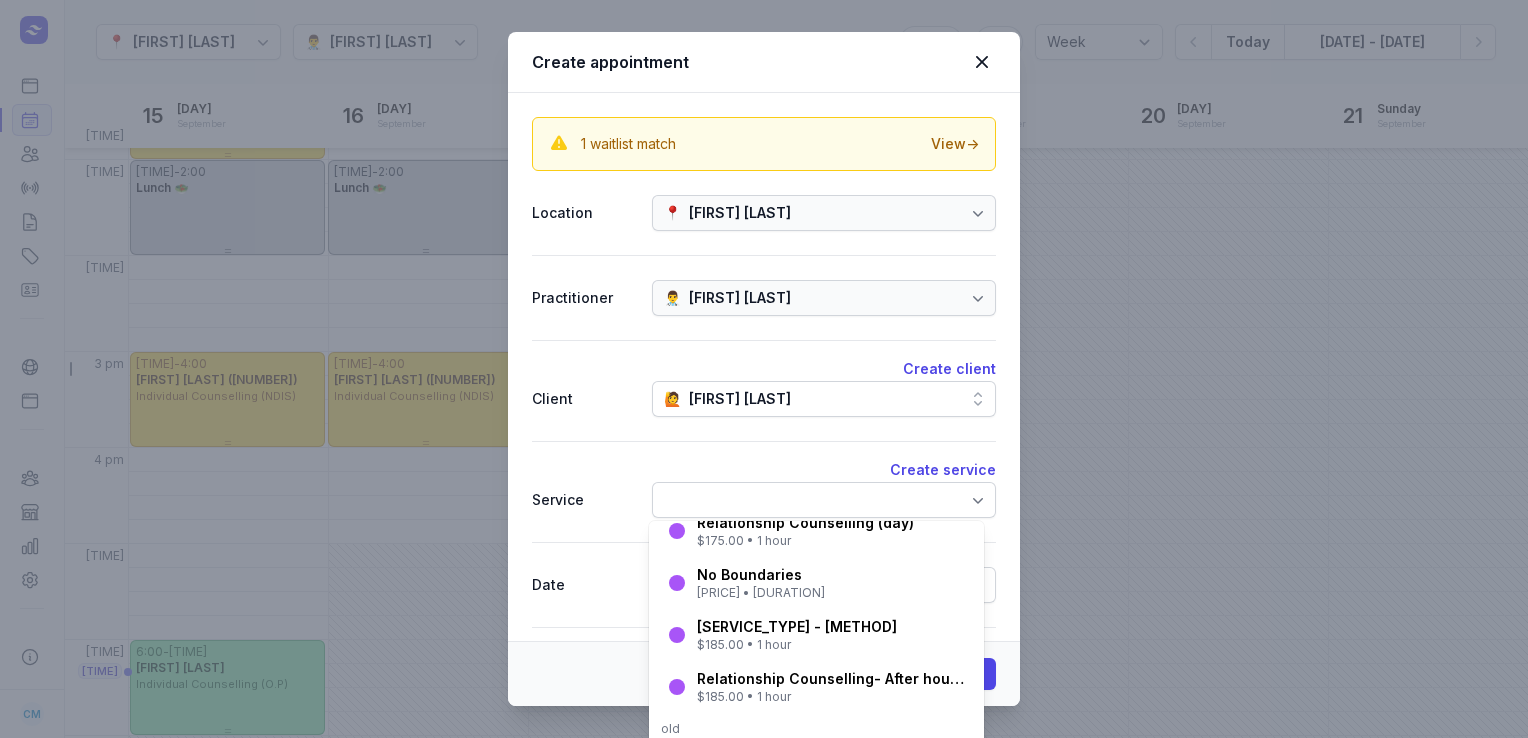 scroll, scrollTop: 106, scrollLeft: 0, axis: vertical 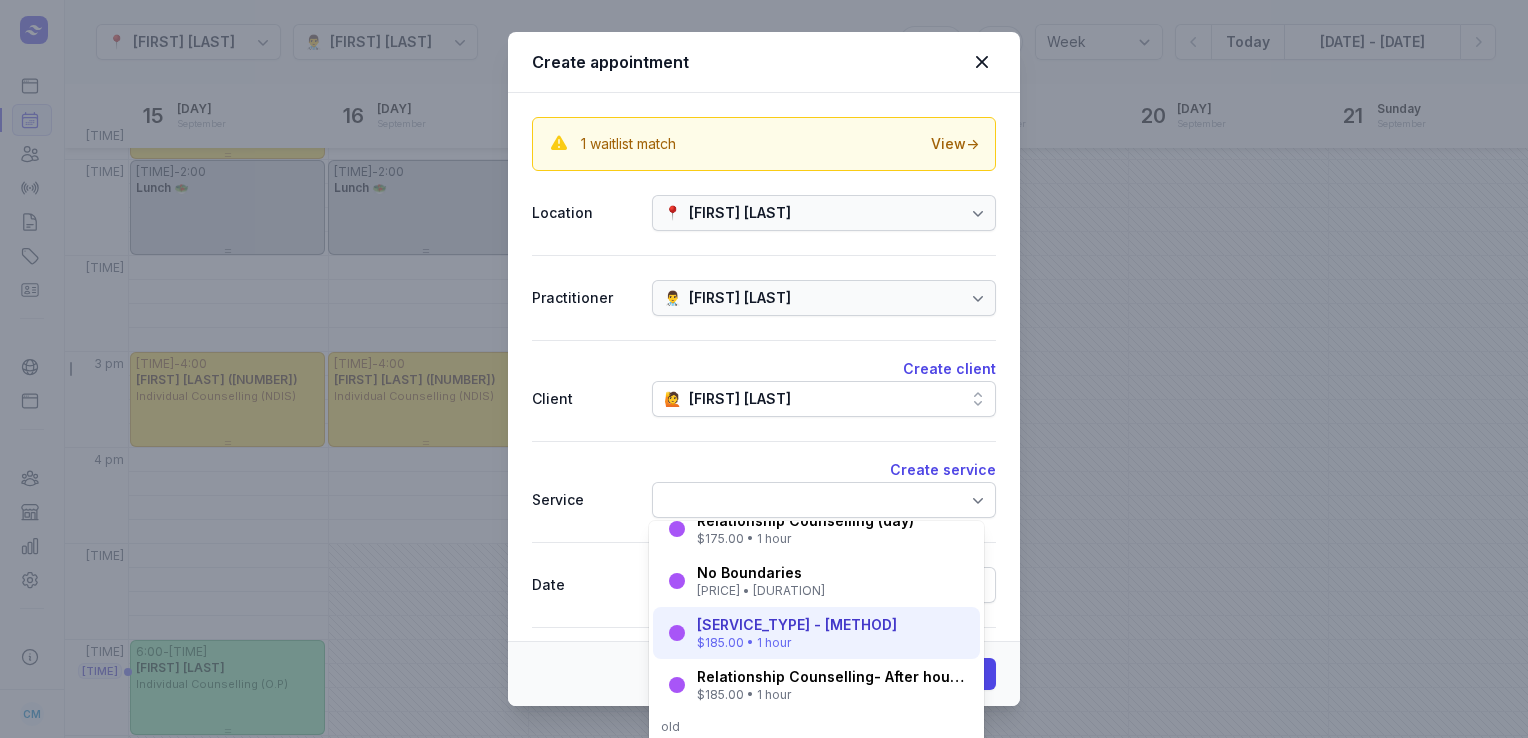 click on "[SERVICE_TYPE] - [METHOD]" at bounding box center (797, 625) 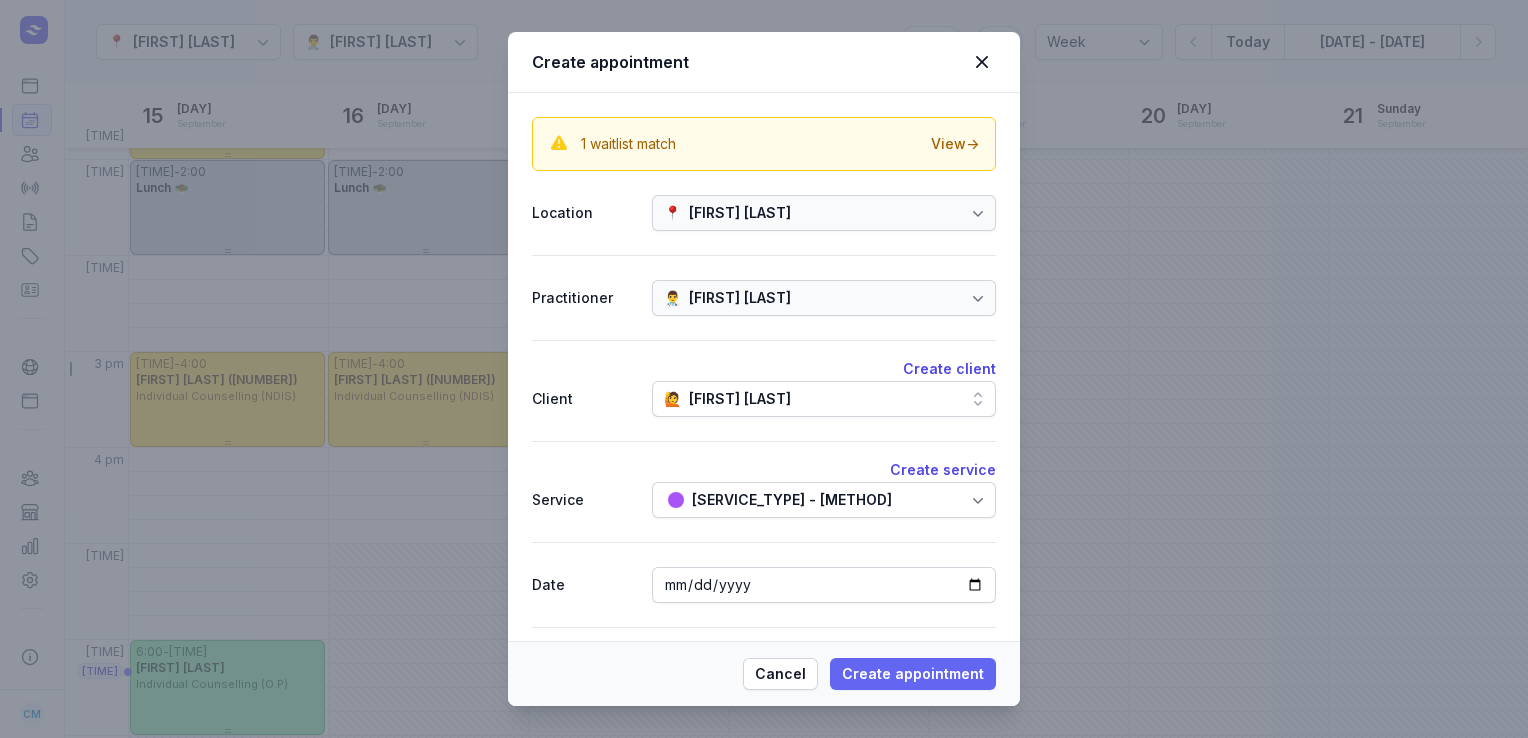 click on "Create appointment" at bounding box center (913, 674) 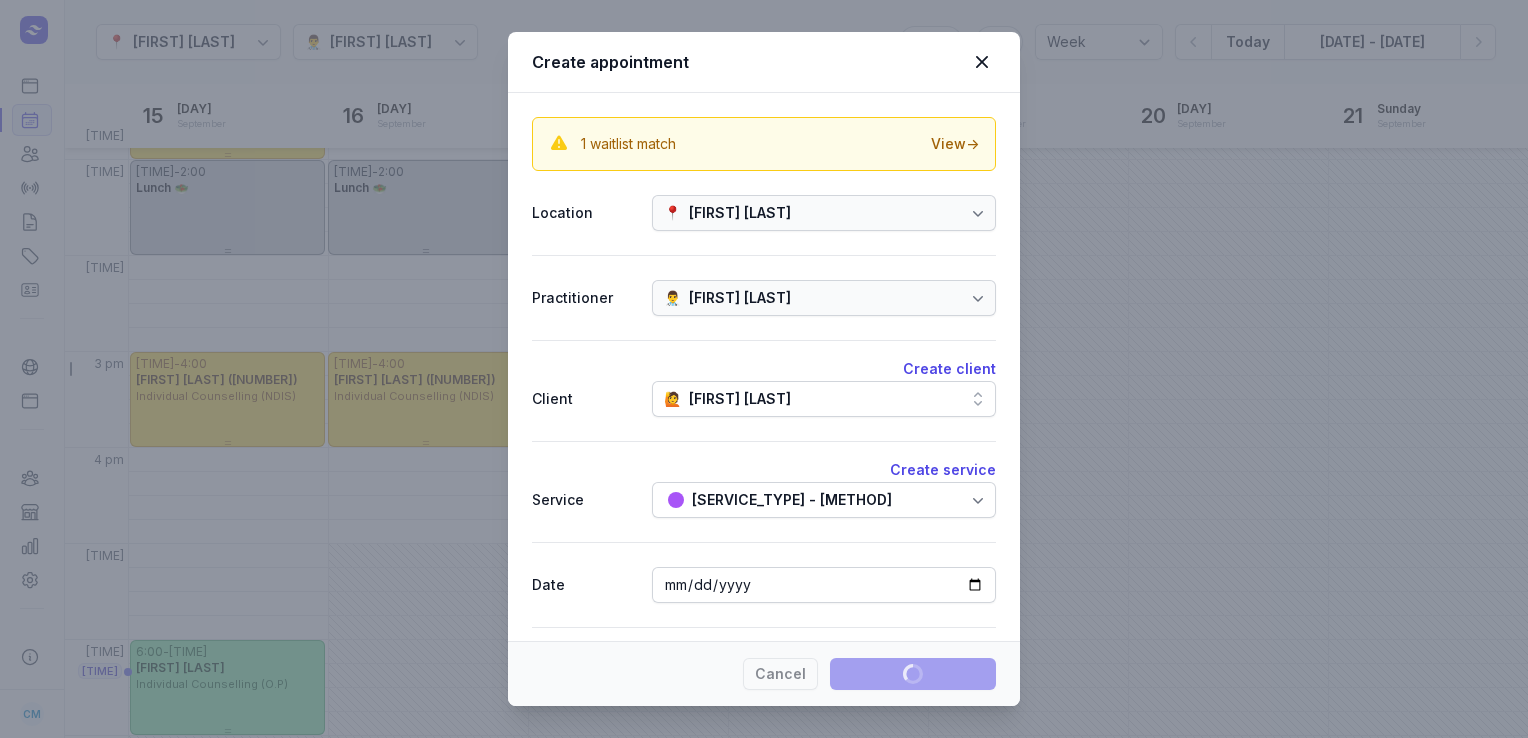 type 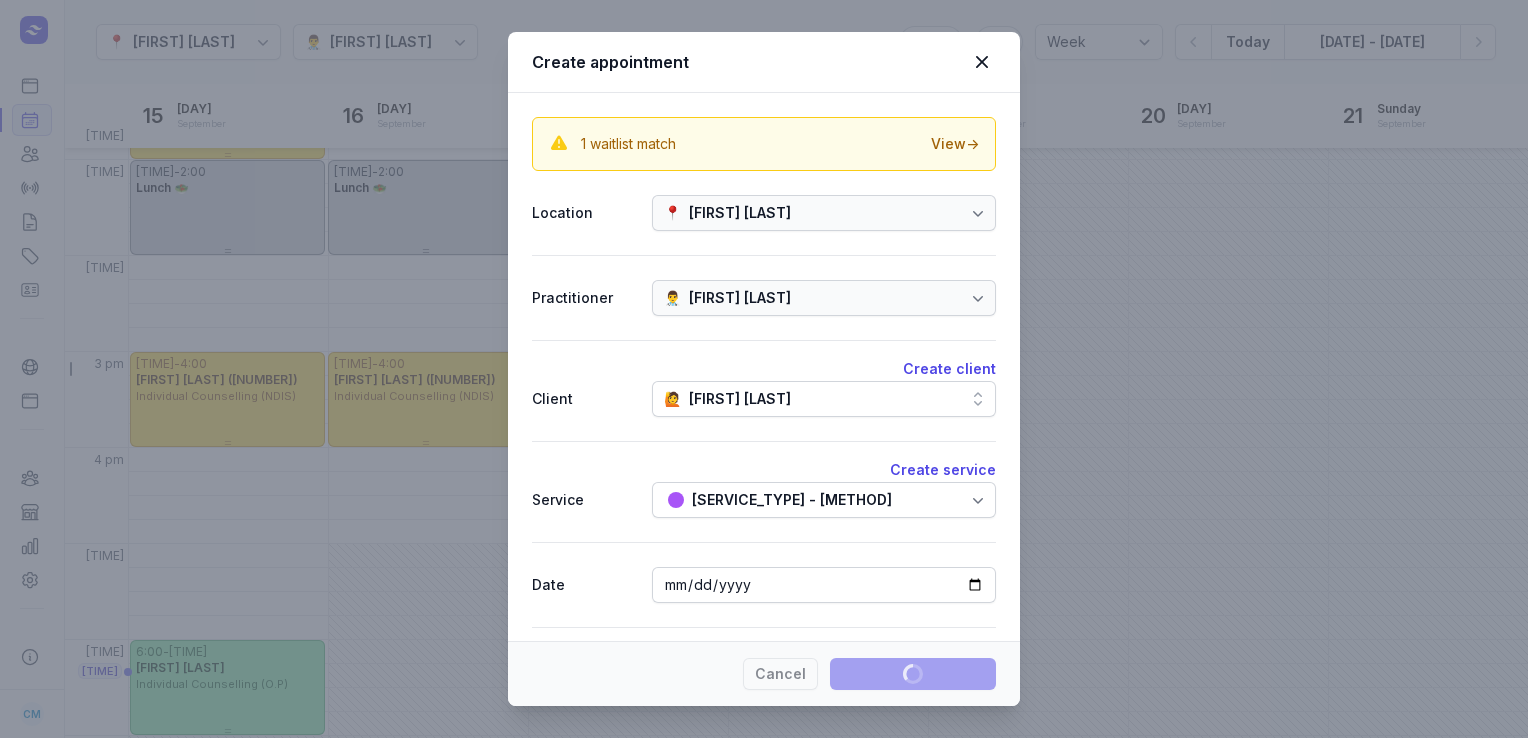select 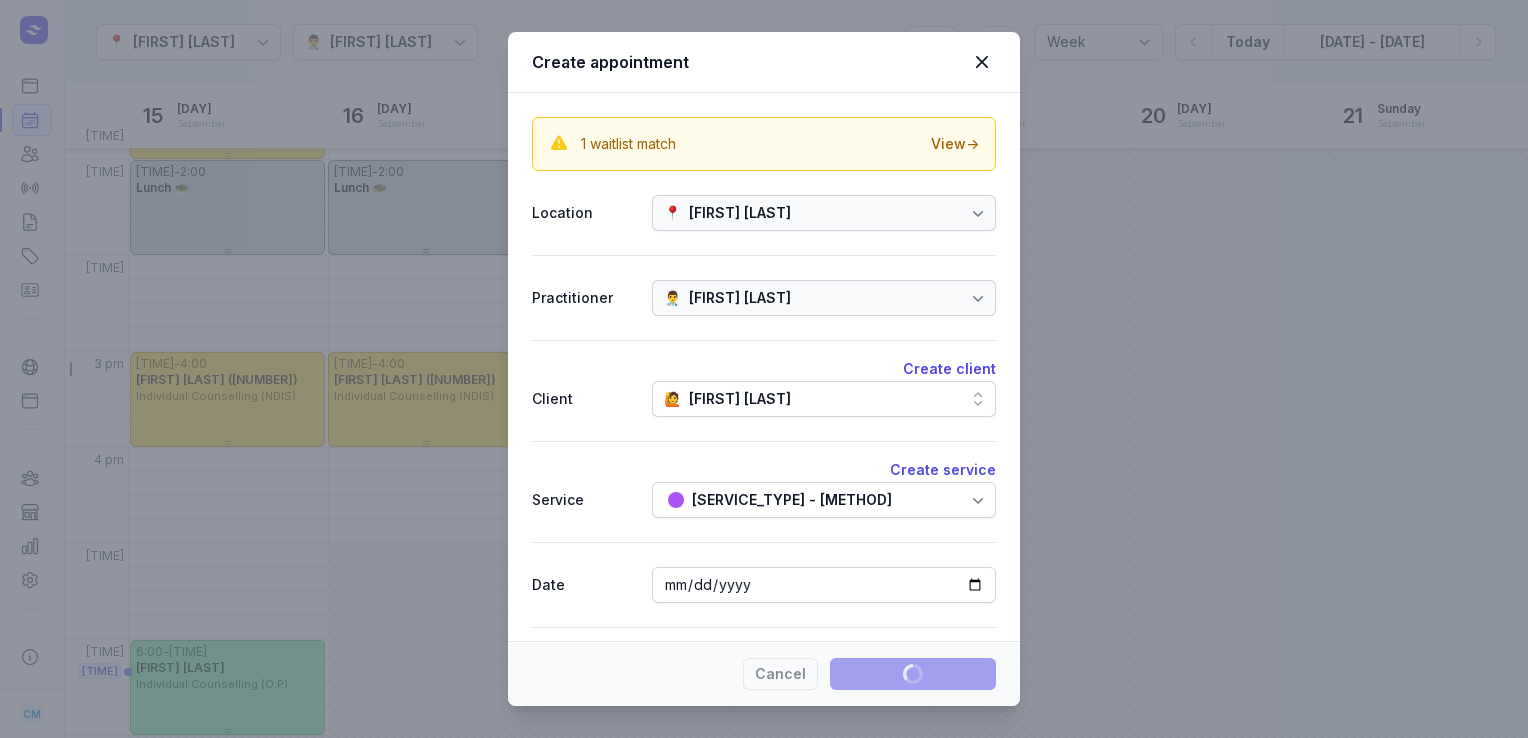 select 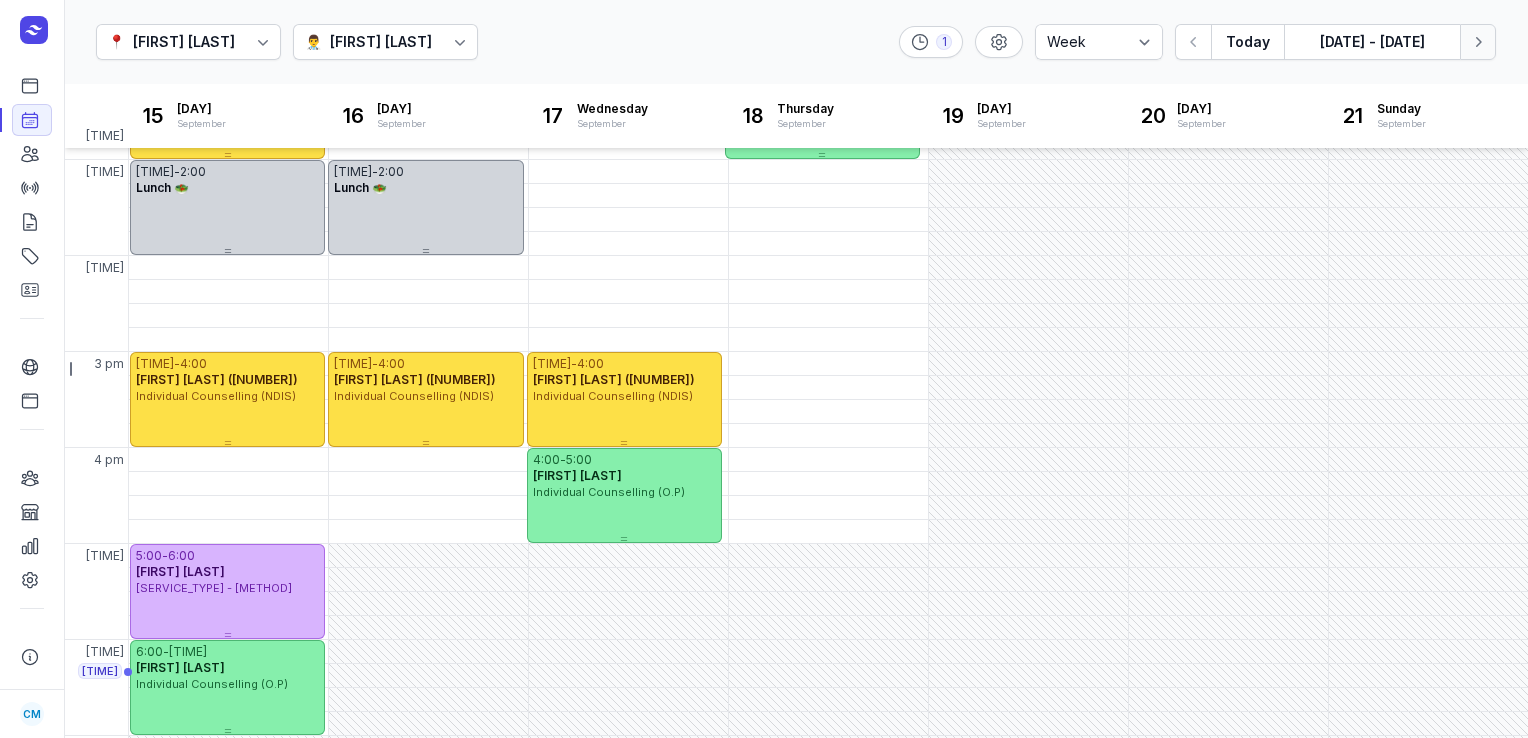 click 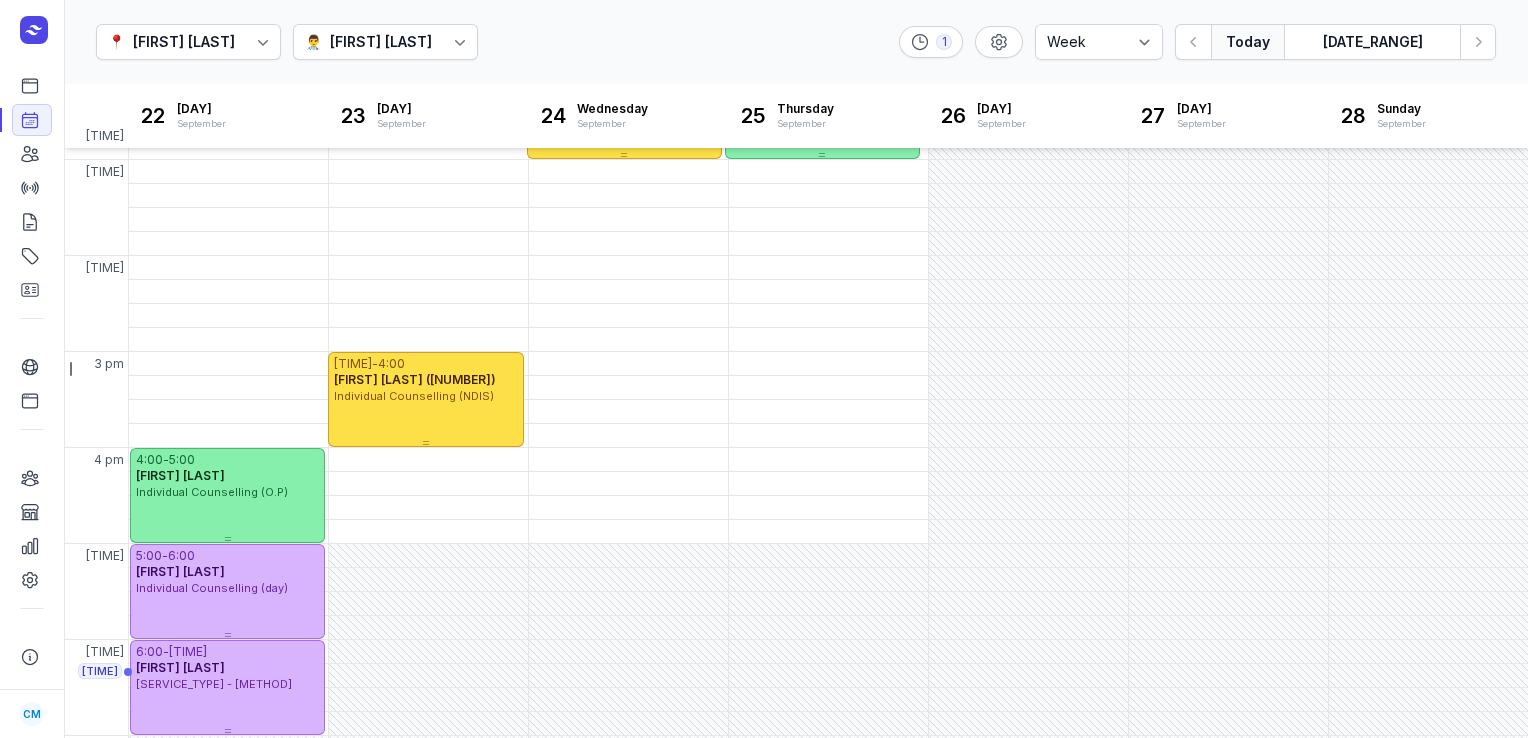 click on "Today" at bounding box center (1247, 42) 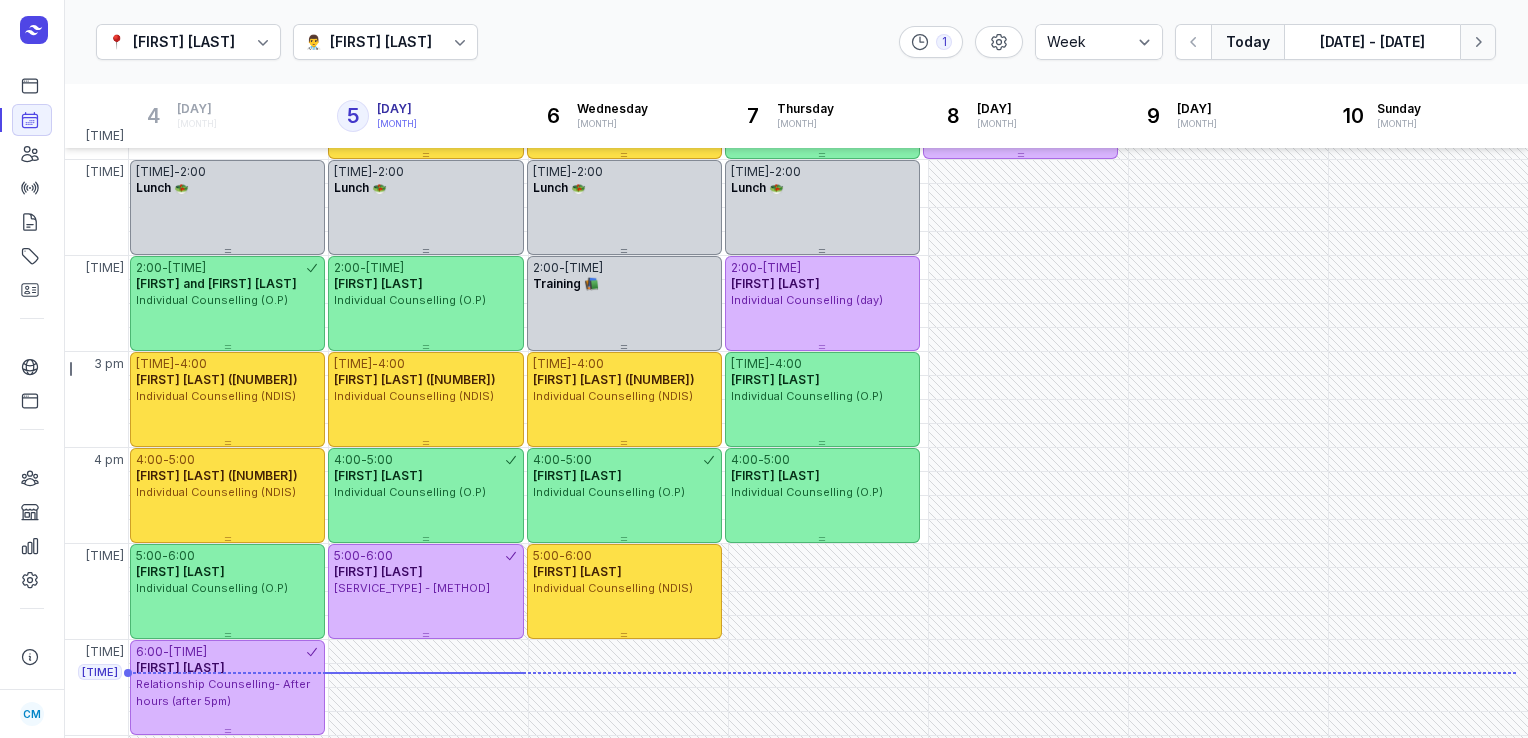 click 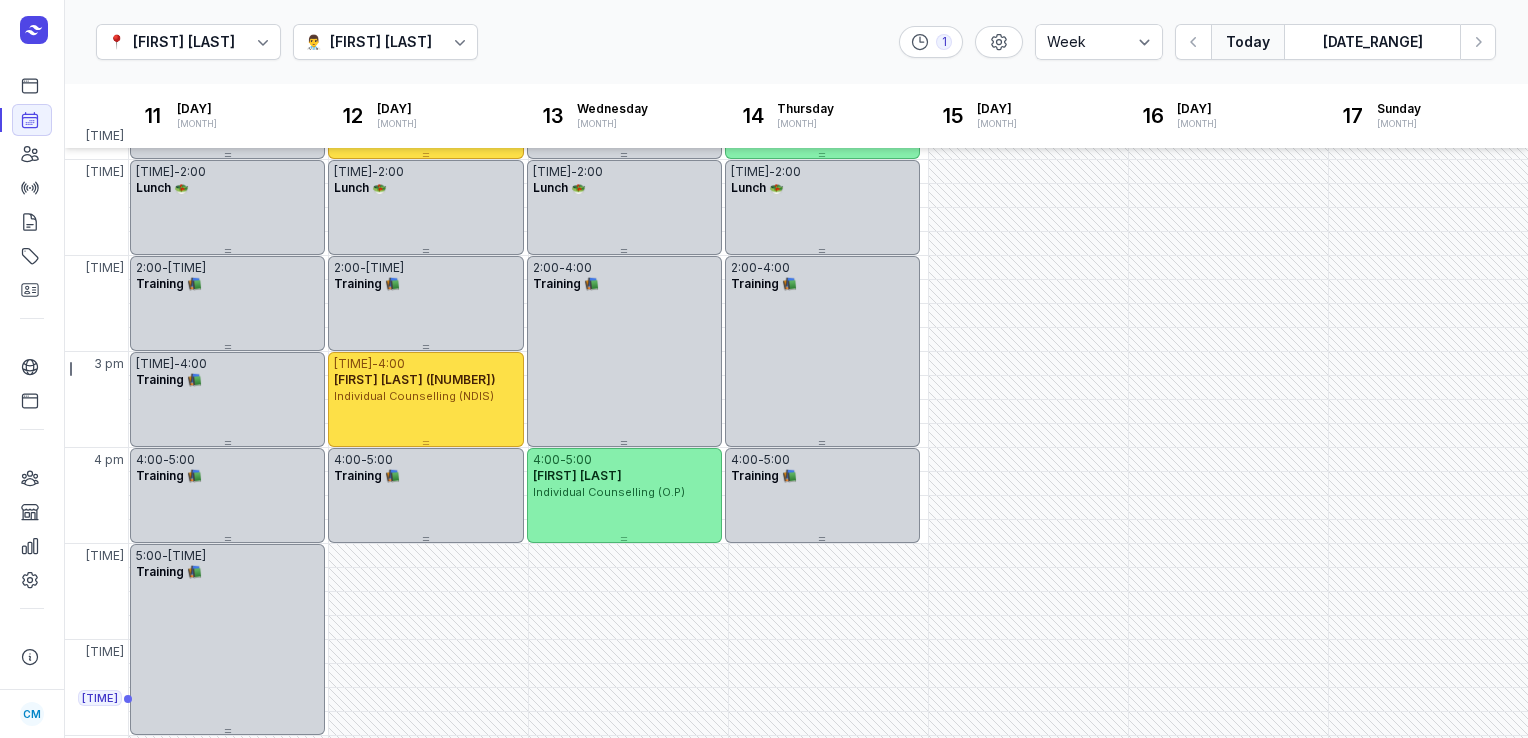 click on "Today" at bounding box center [1247, 42] 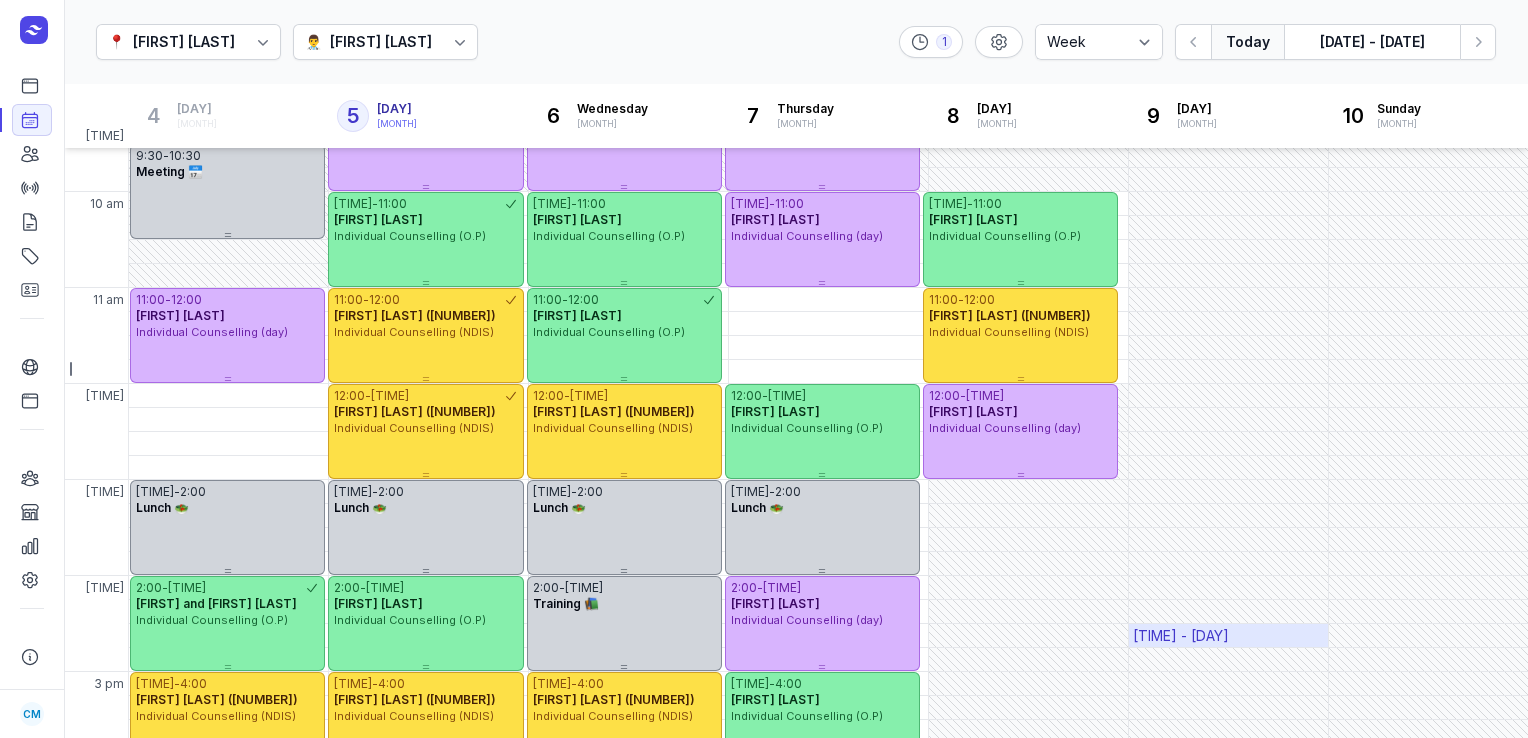 scroll, scrollTop: 52, scrollLeft: 0, axis: vertical 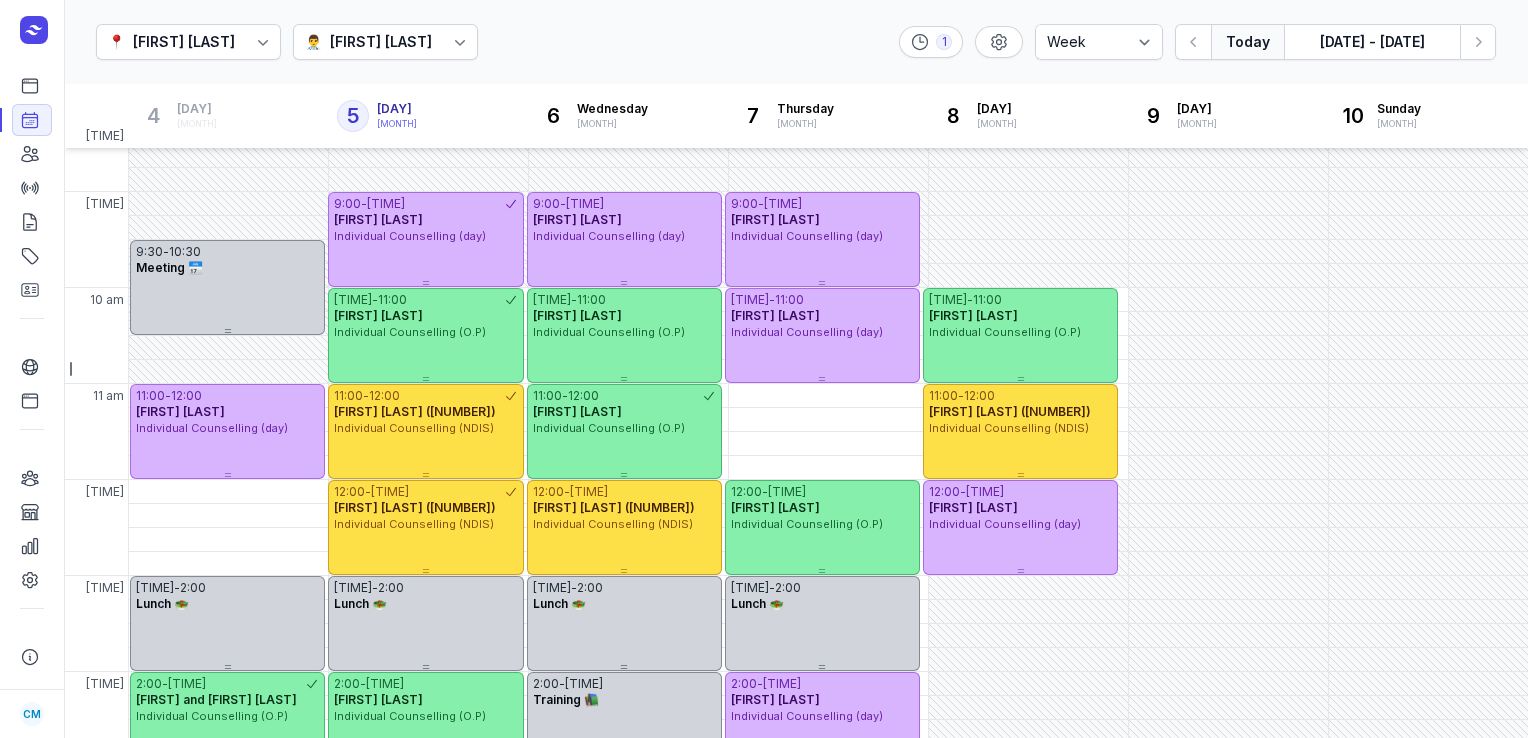 click on "[FIRST] [LAST]" at bounding box center (381, 42) 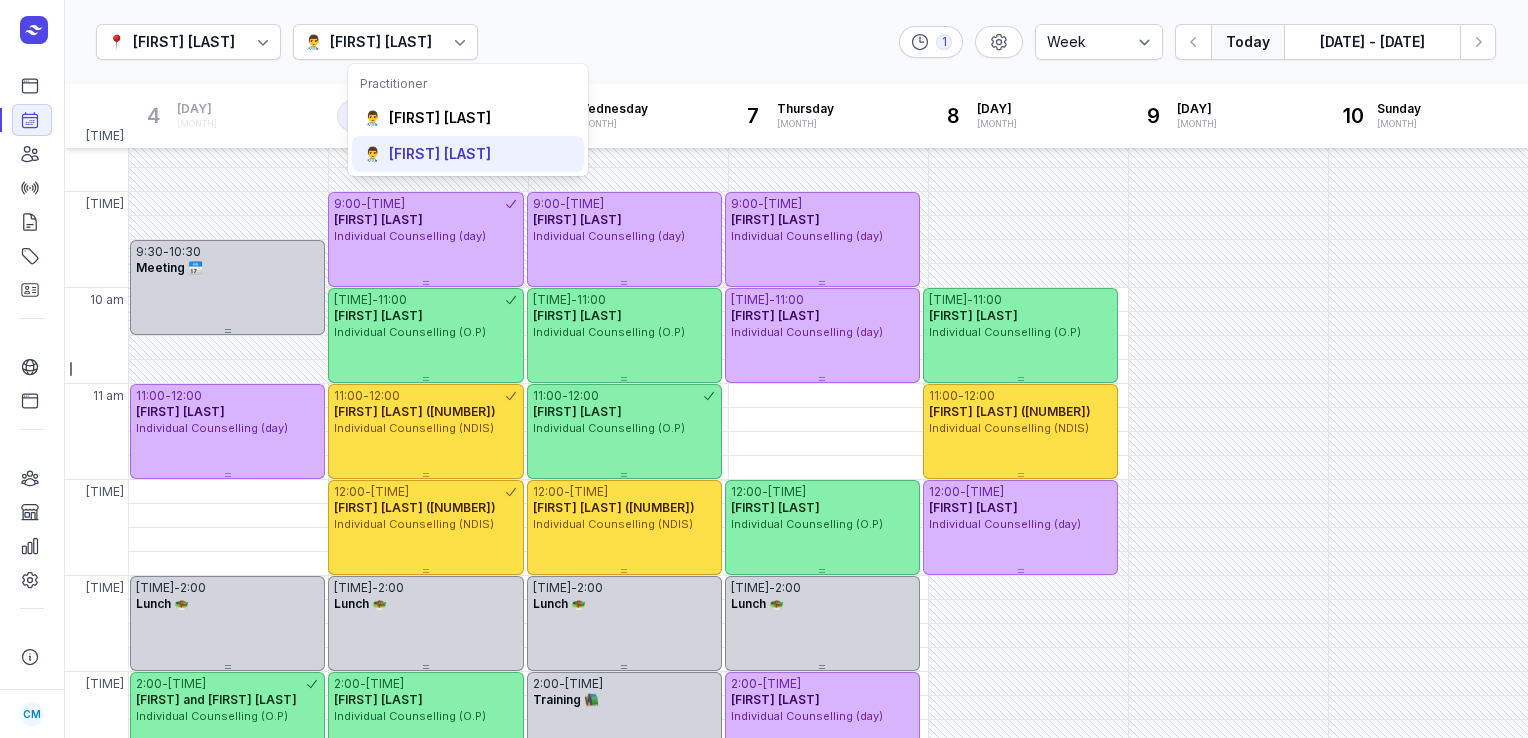 click on "[FIRST] [LAST]" at bounding box center [440, 154] 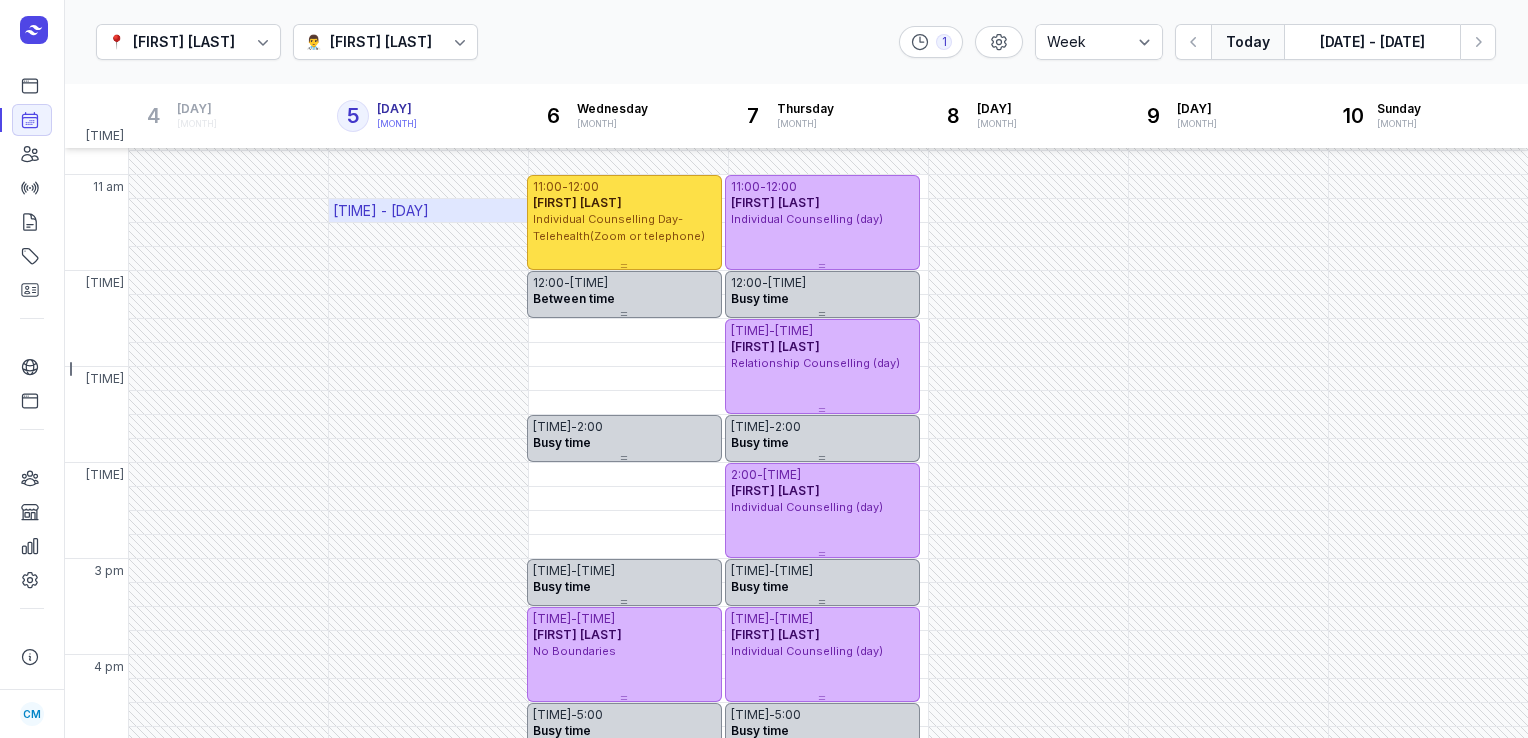 scroll, scrollTop: 204, scrollLeft: 0, axis: vertical 